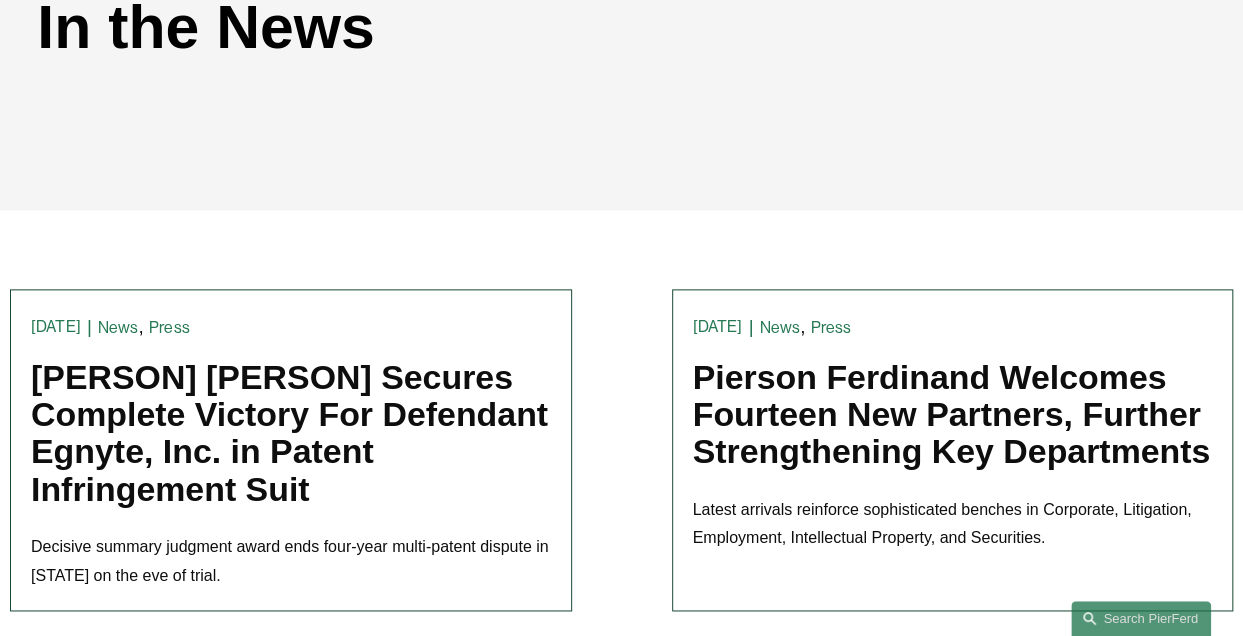 scroll, scrollTop: 300, scrollLeft: 0, axis: vertical 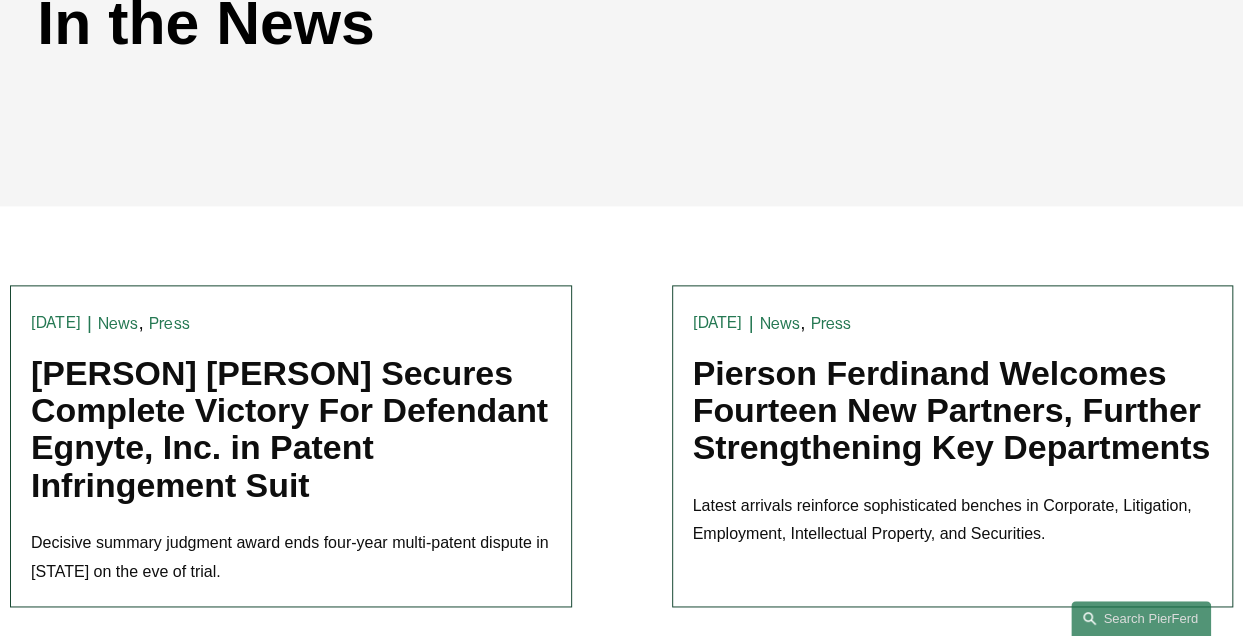 click on "[PERSON] [PERSON] Secures Complete Victory For Defendant Egnyte, Inc. in Patent Infringement Suit" at bounding box center (289, 430) 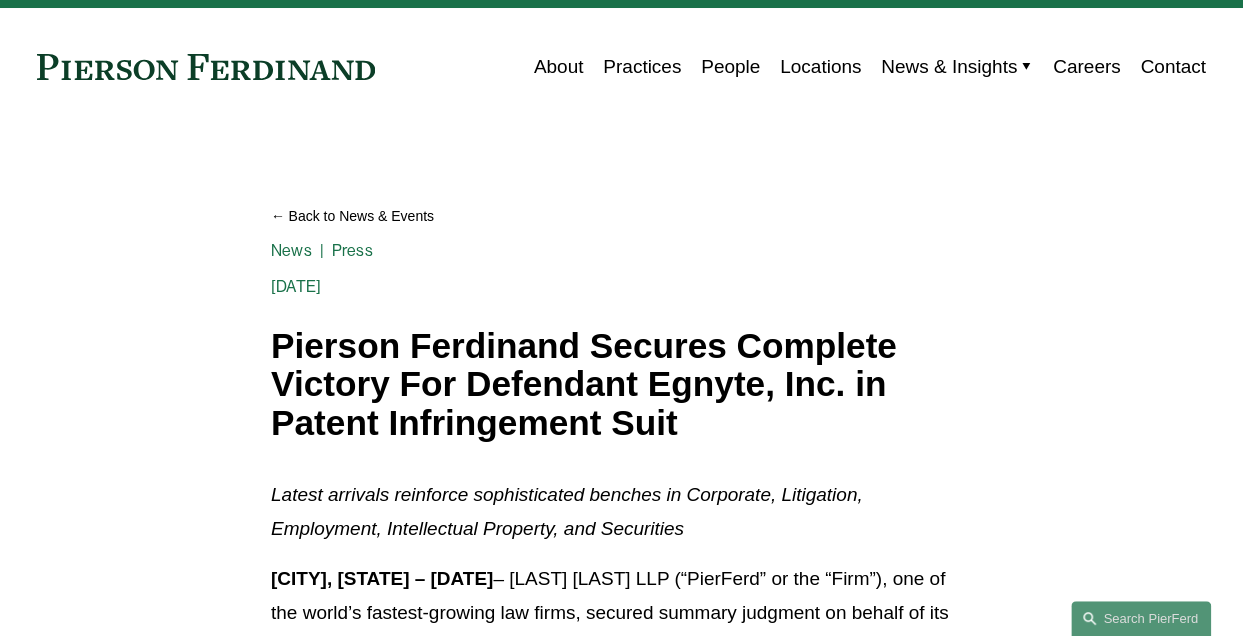 scroll, scrollTop: 0, scrollLeft: 0, axis: both 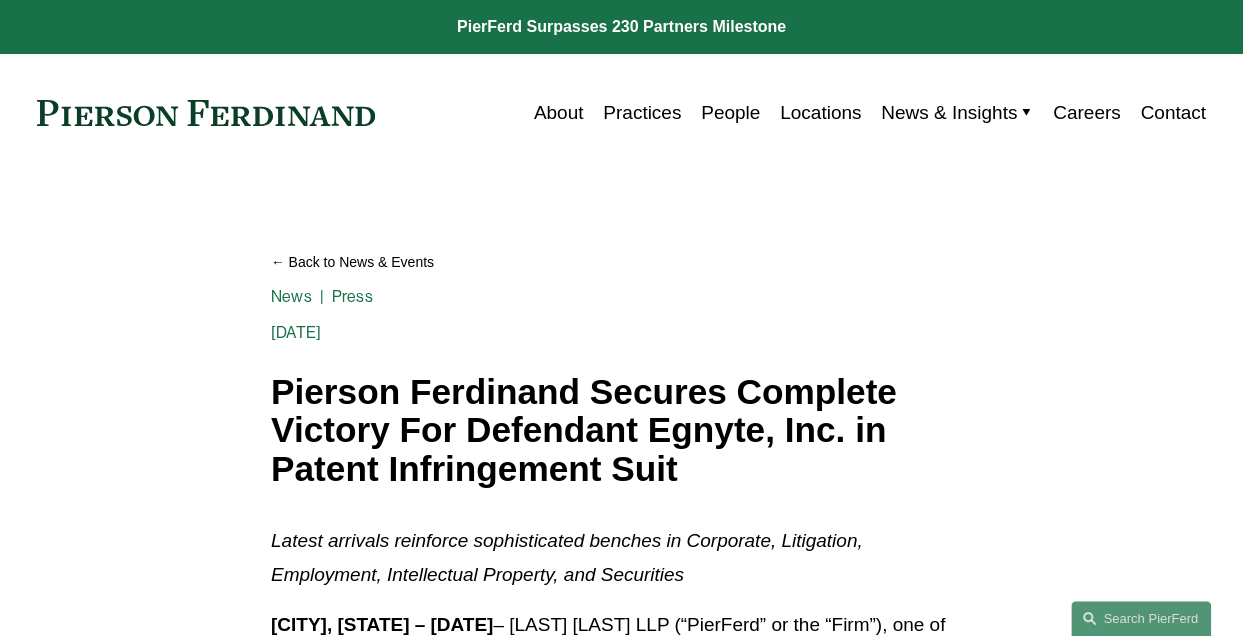 click at bounding box center (206, 113) 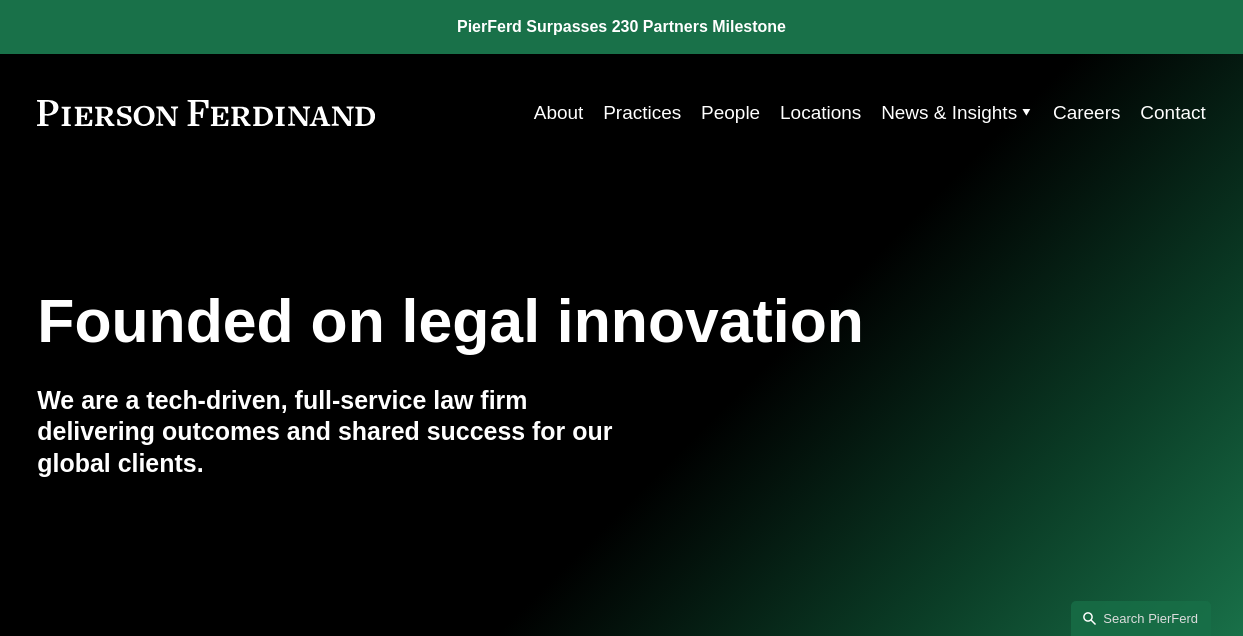 scroll, scrollTop: 0, scrollLeft: 0, axis: both 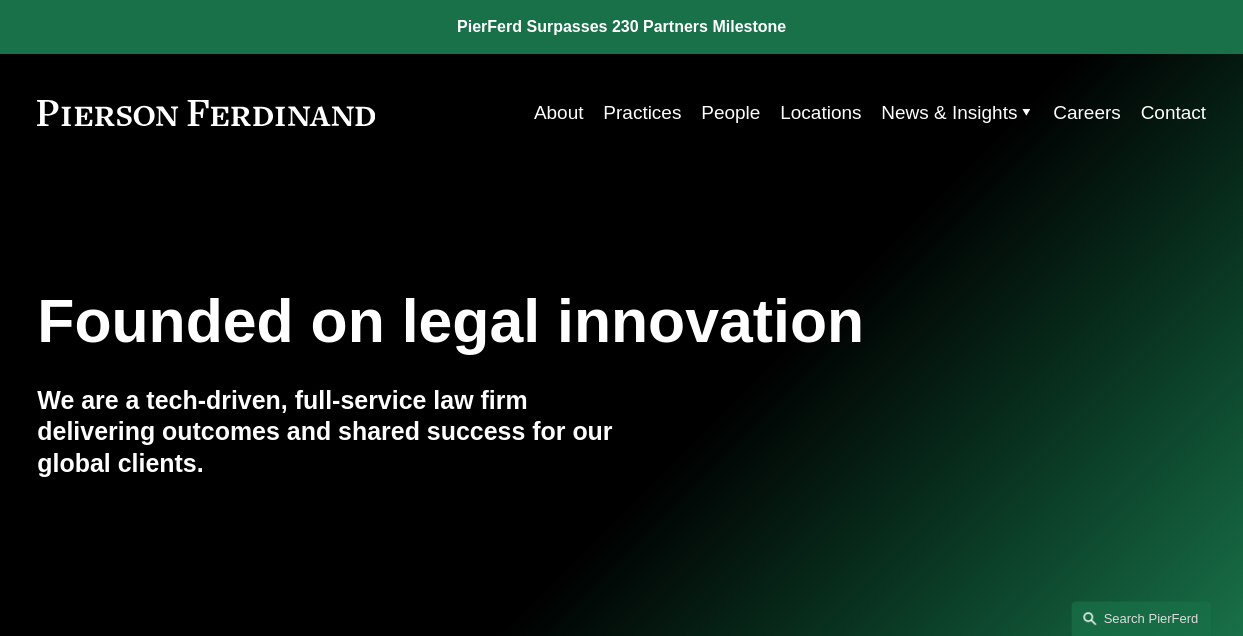 click on "Practices" at bounding box center [642, 113] 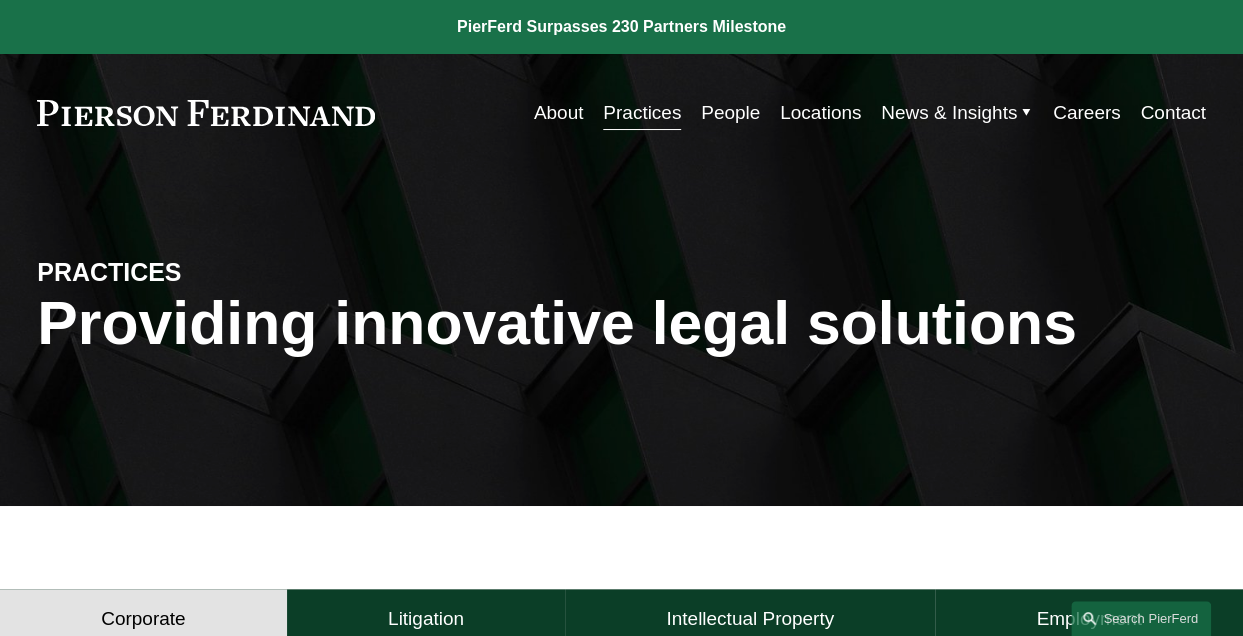 scroll, scrollTop: 400, scrollLeft: 0, axis: vertical 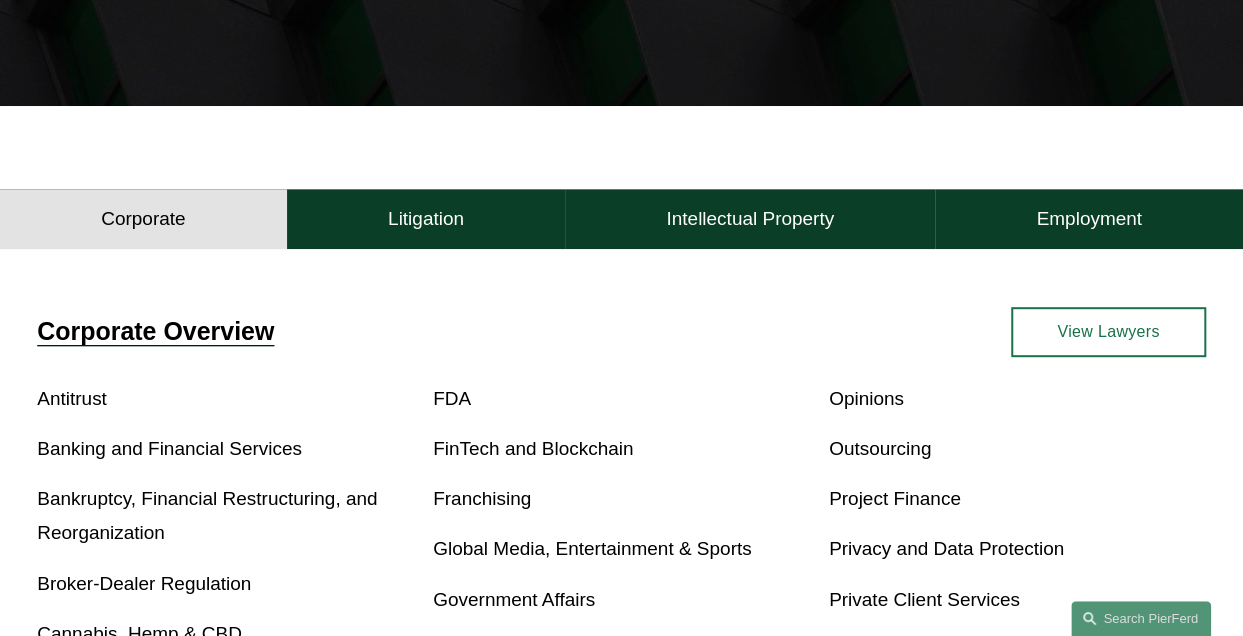 click on "Litigation" at bounding box center (426, 219) 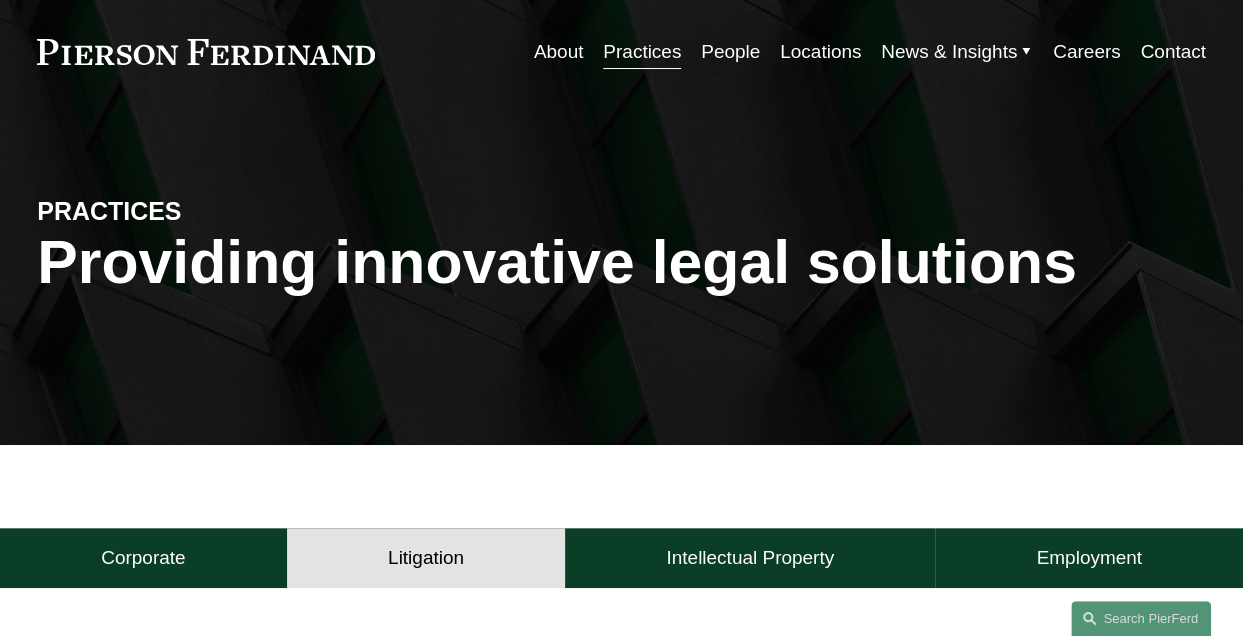 scroll, scrollTop: 0, scrollLeft: 0, axis: both 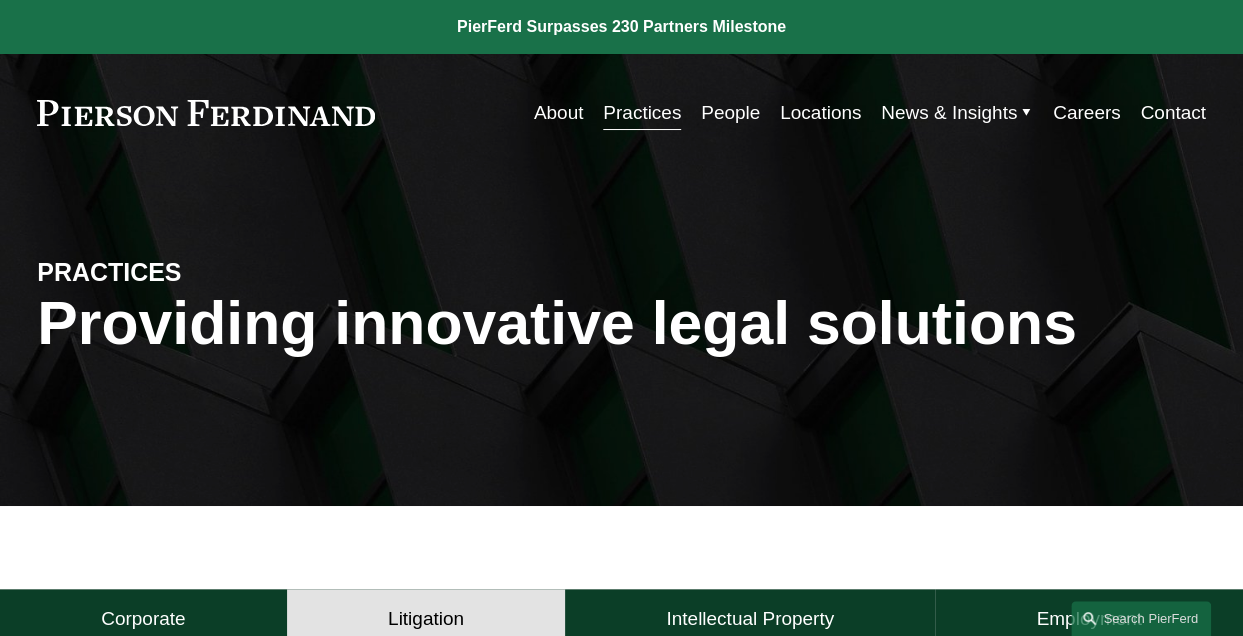 click on "Locations" at bounding box center [820, 113] 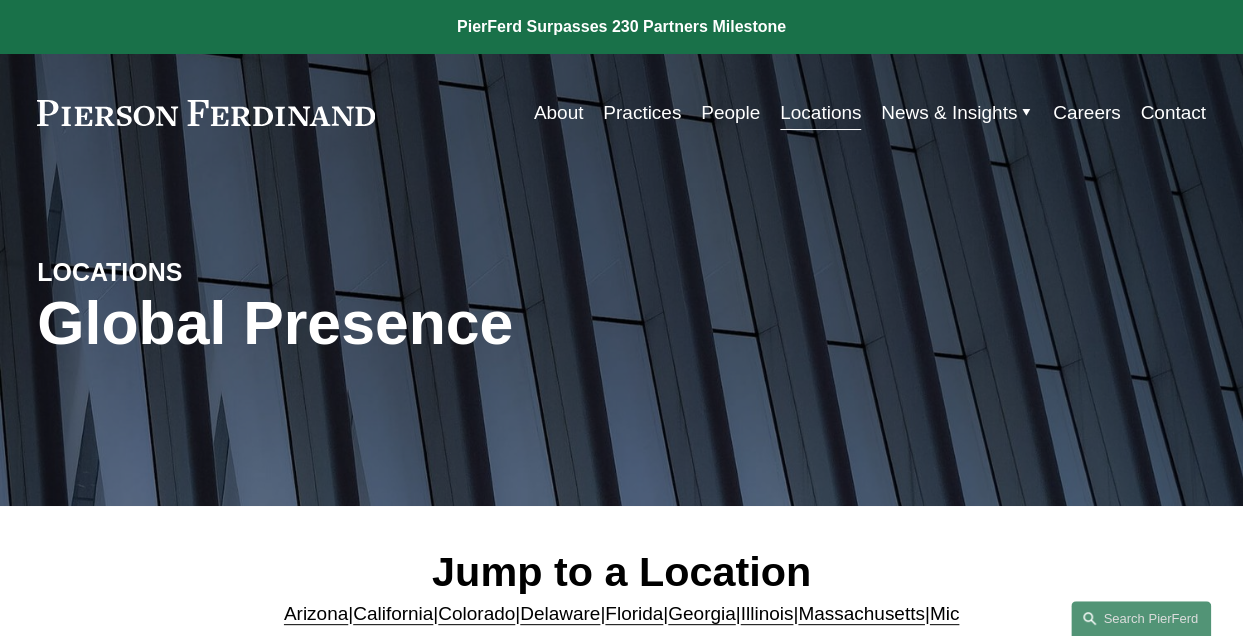 scroll, scrollTop: 300, scrollLeft: 0, axis: vertical 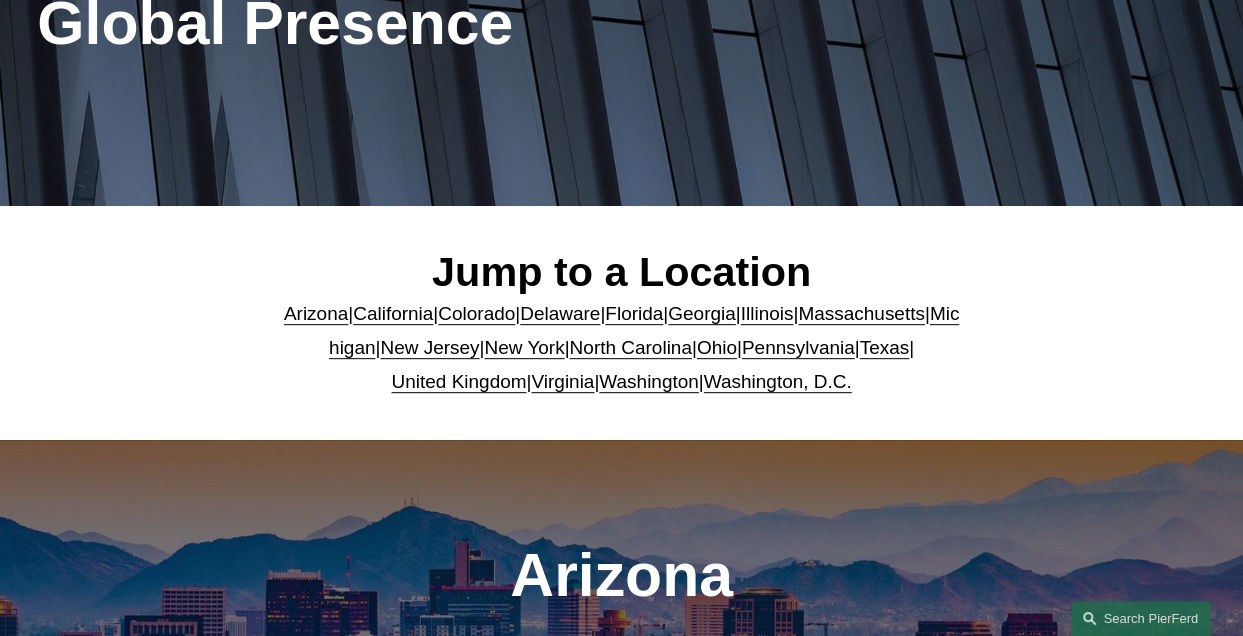 click on "Georgia" at bounding box center [701, 313] 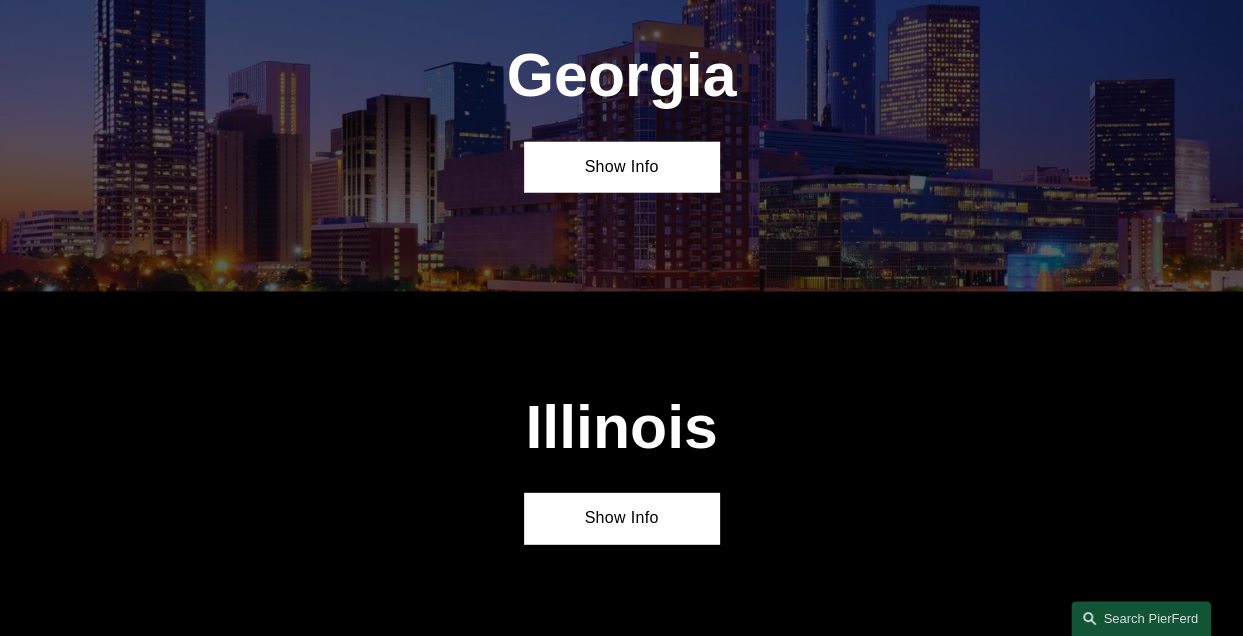 scroll, scrollTop: 2559, scrollLeft: 0, axis: vertical 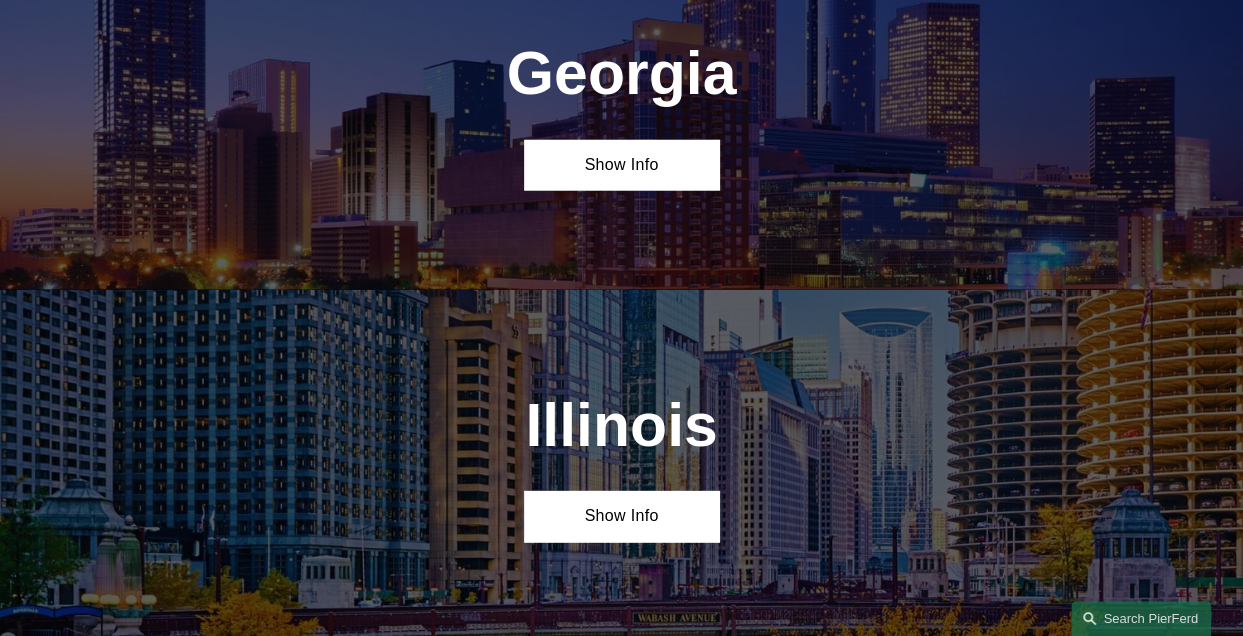 click on "Show Info" at bounding box center (621, 165) 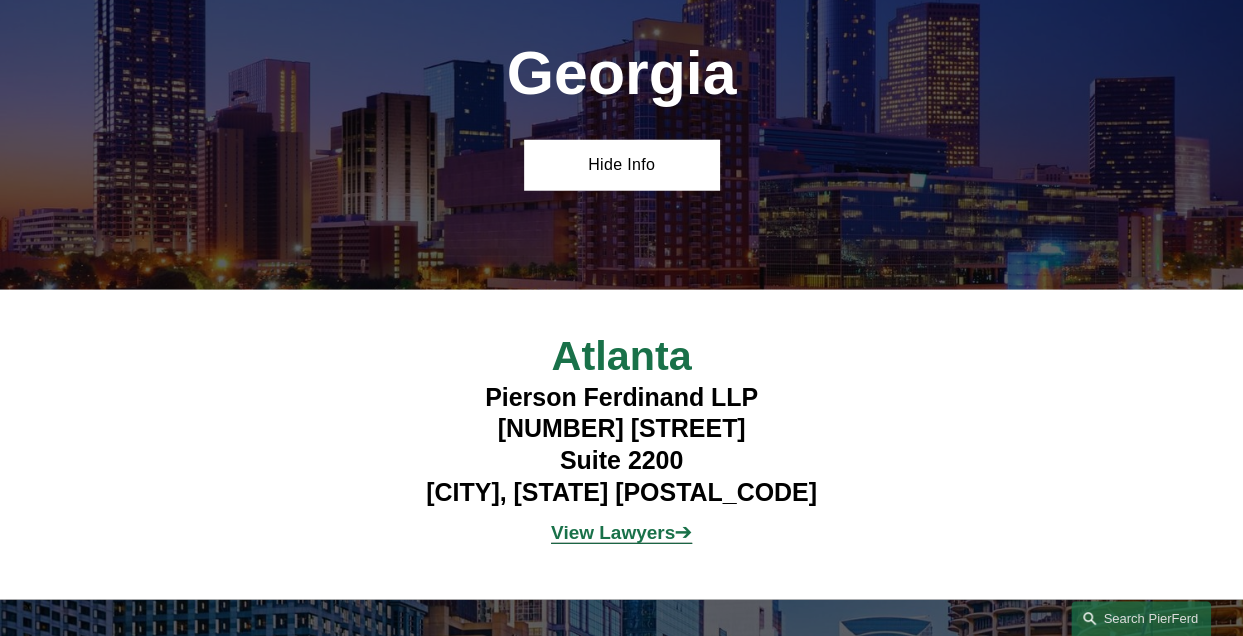click on "View Lawyers" at bounding box center [613, 532] 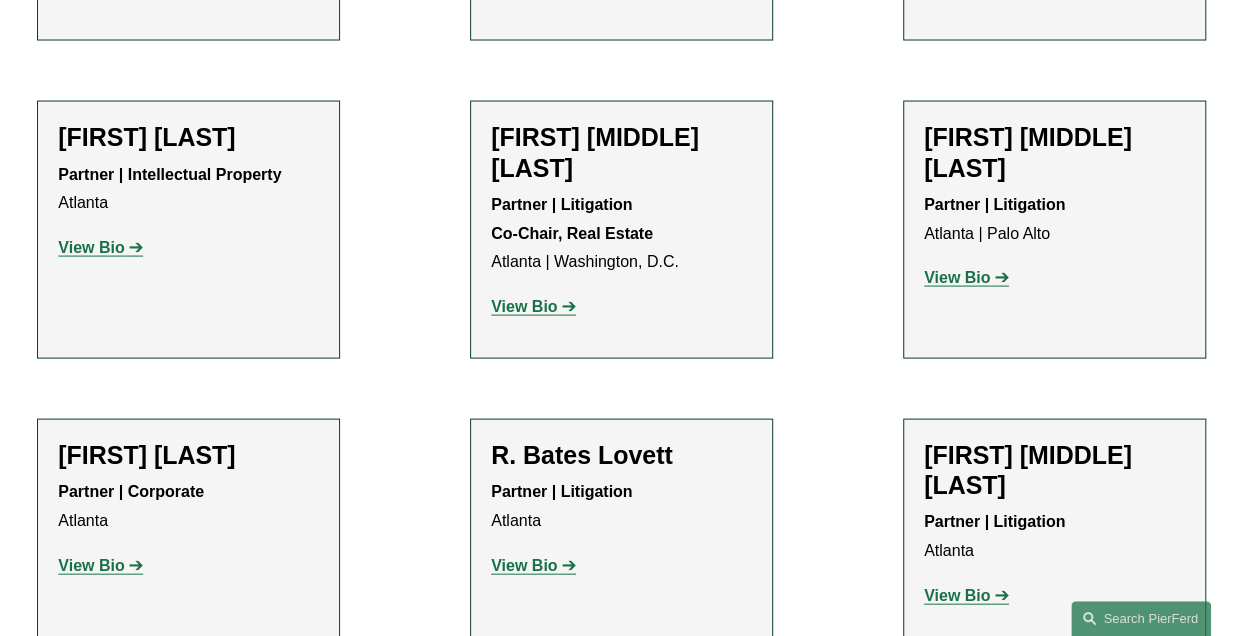 scroll, scrollTop: 1900, scrollLeft: 0, axis: vertical 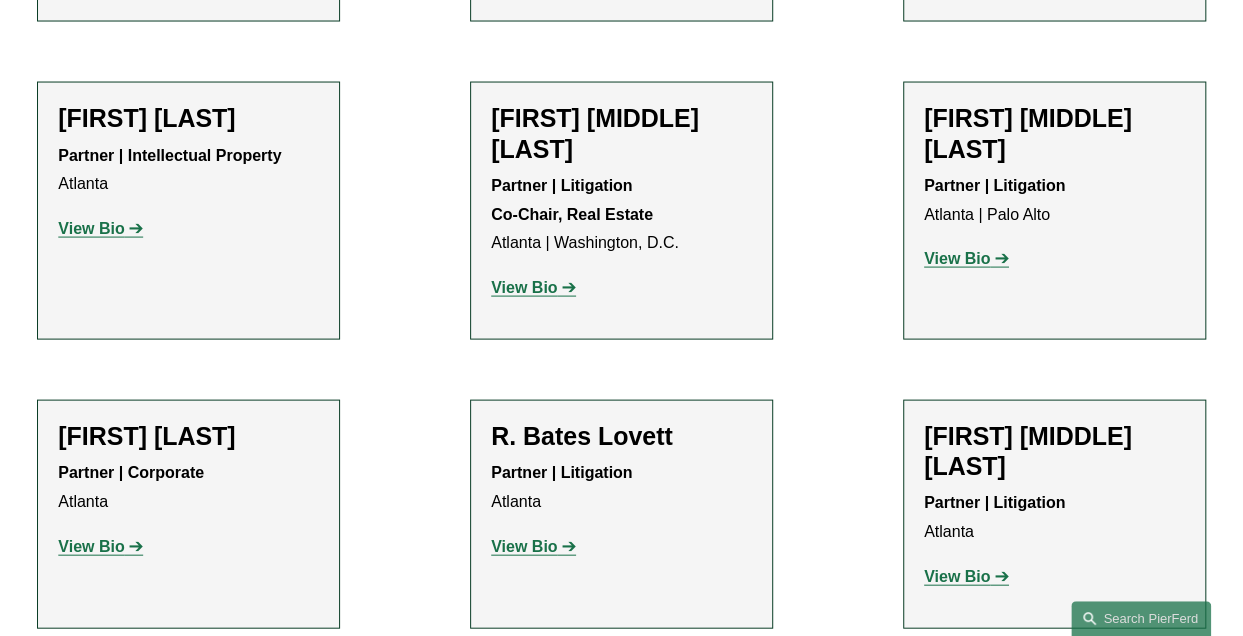 click on "View Bio" 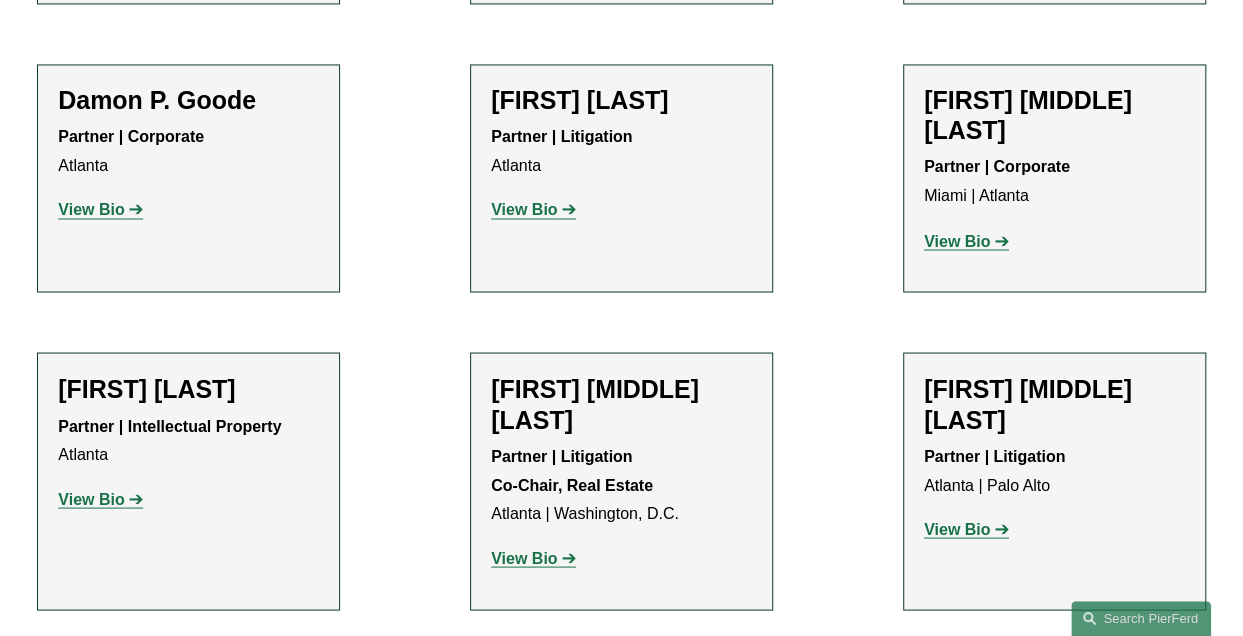 scroll, scrollTop: 1600, scrollLeft: 0, axis: vertical 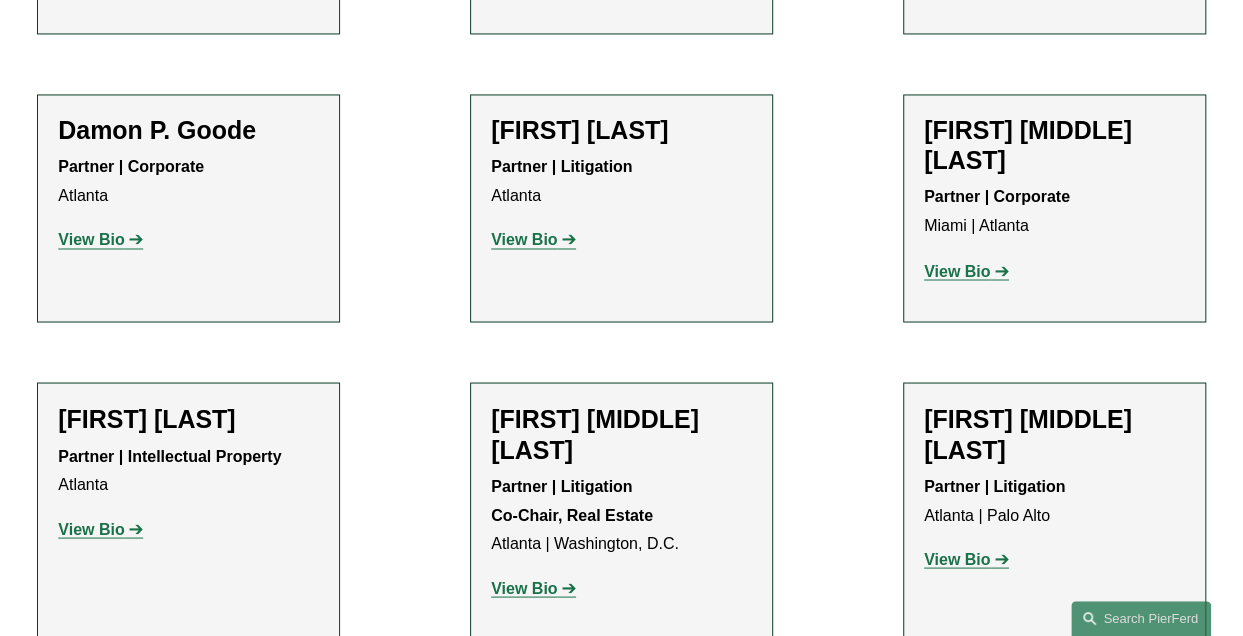 click on "View Bio" 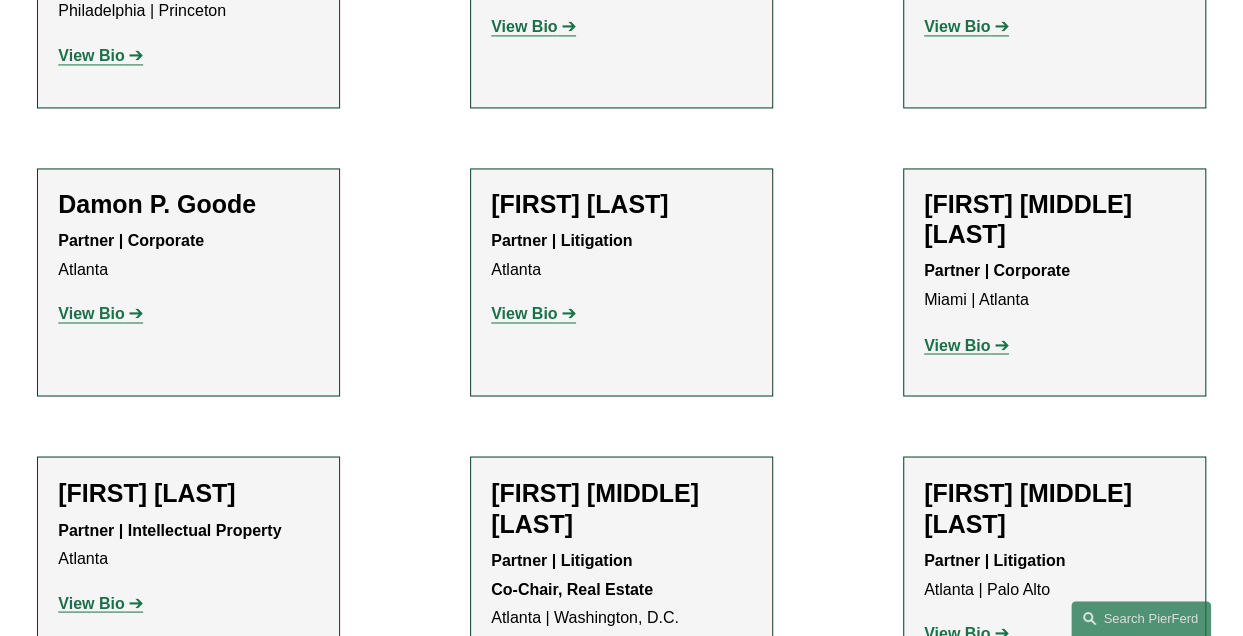 scroll, scrollTop: 1500, scrollLeft: 0, axis: vertical 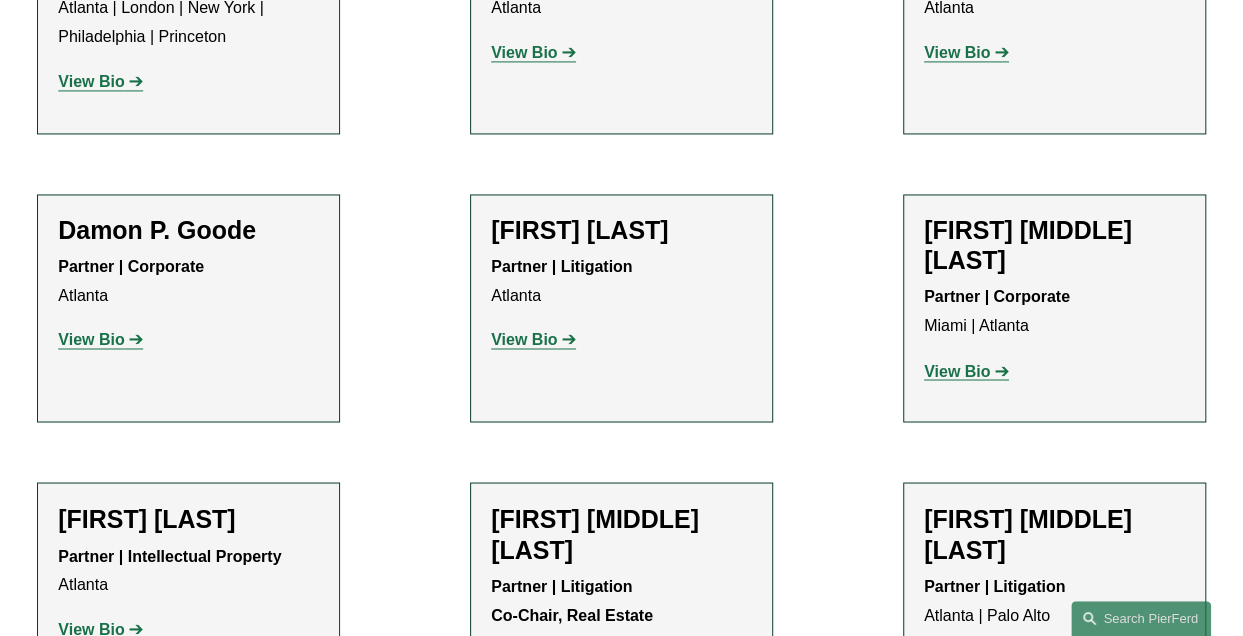 click on "View Bio" 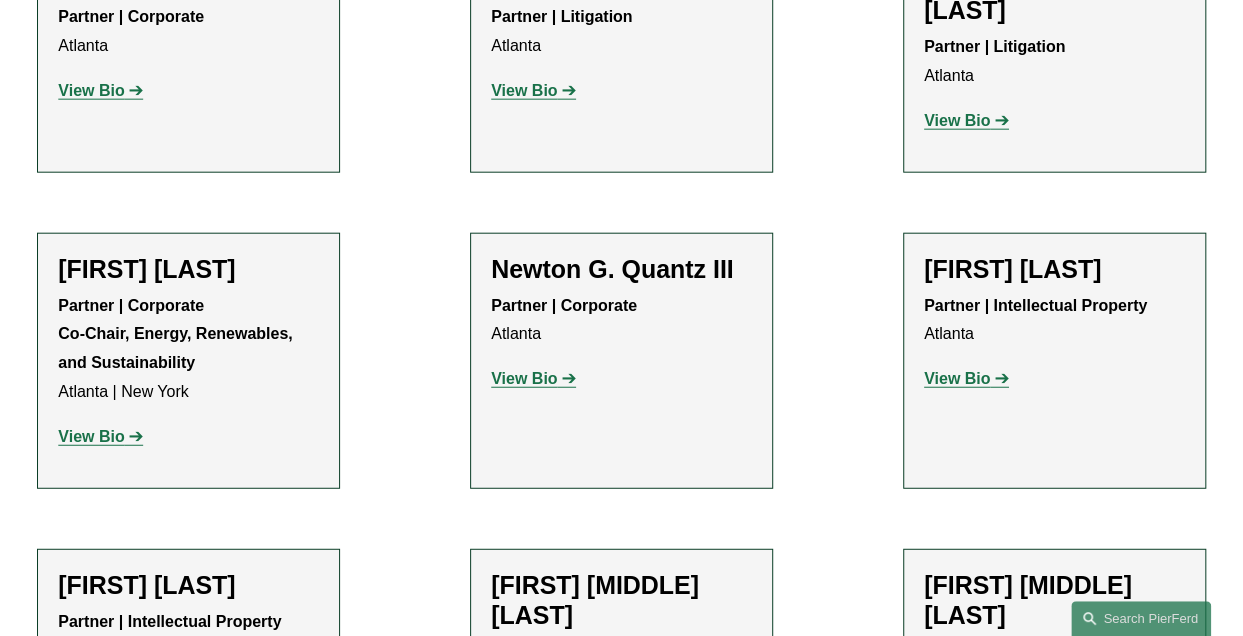 scroll, scrollTop: 2400, scrollLeft: 0, axis: vertical 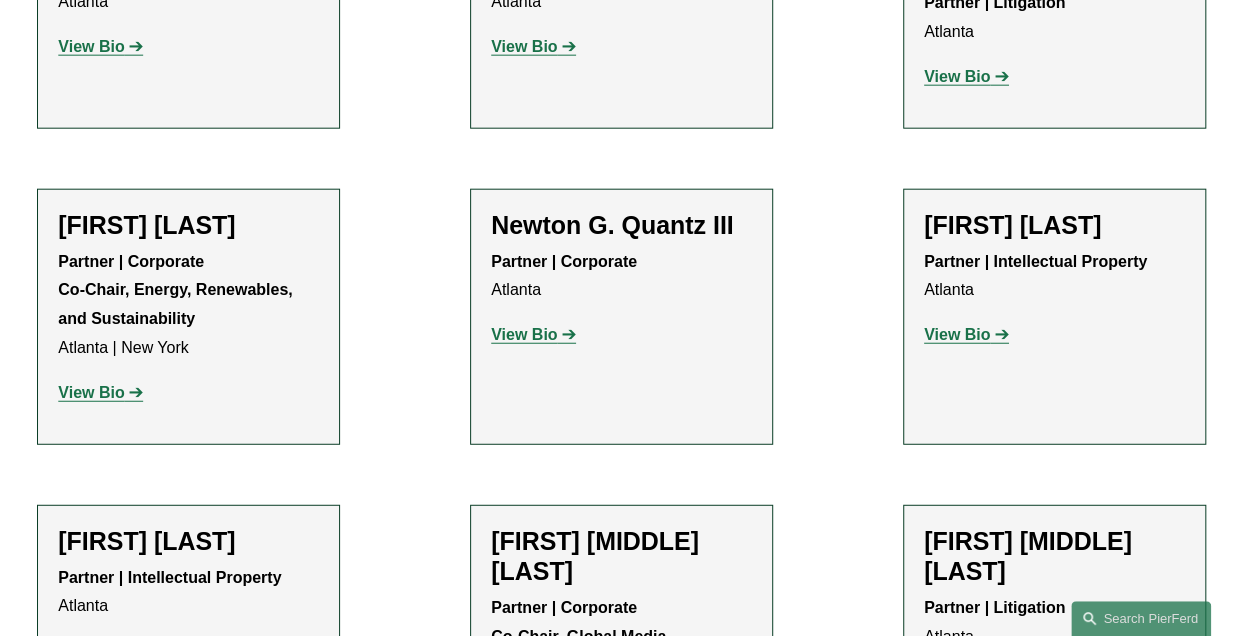 click on "View Bio" 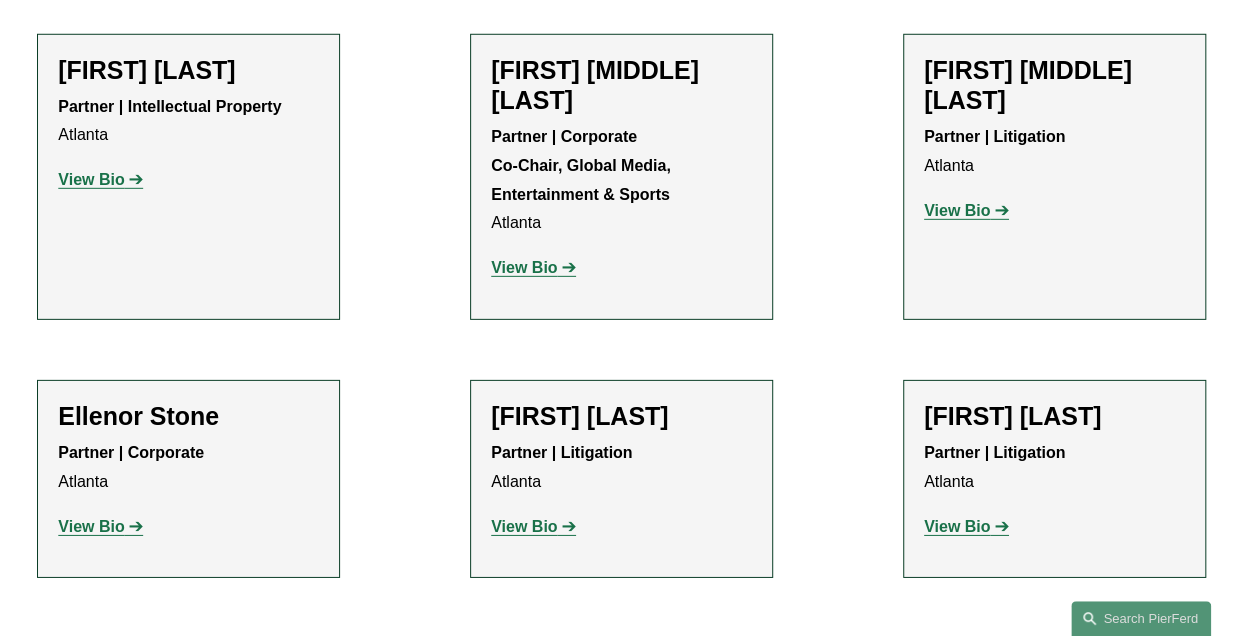 scroll, scrollTop: 2900, scrollLeft: 0, axis: vertical 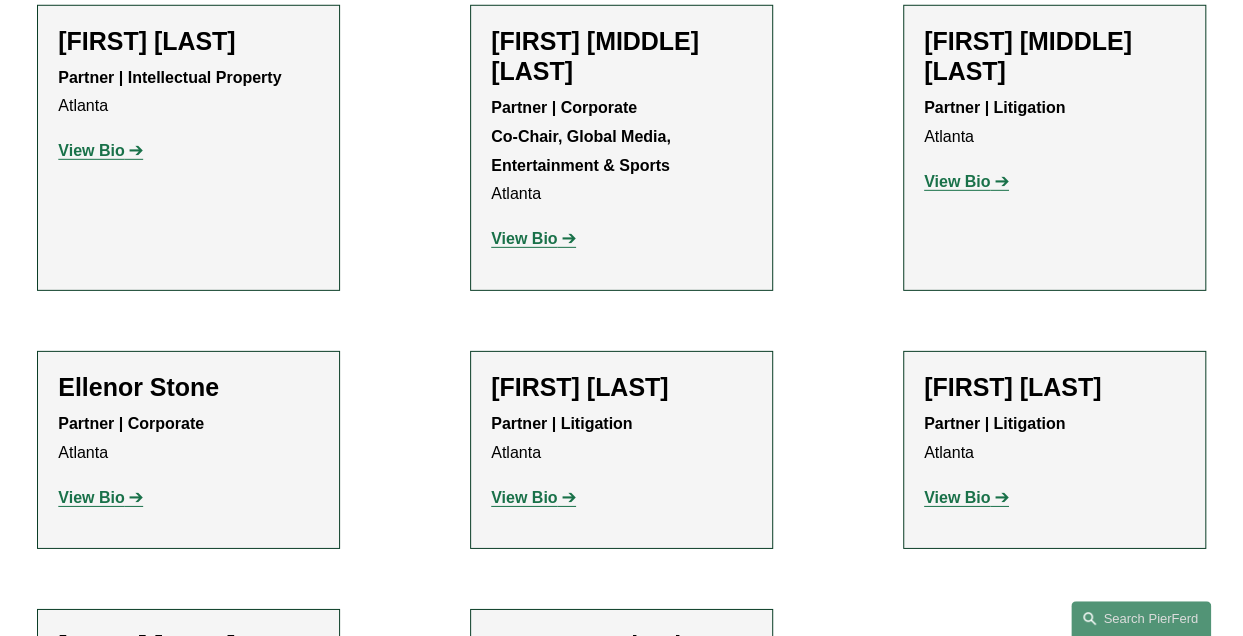click on "View Bio" 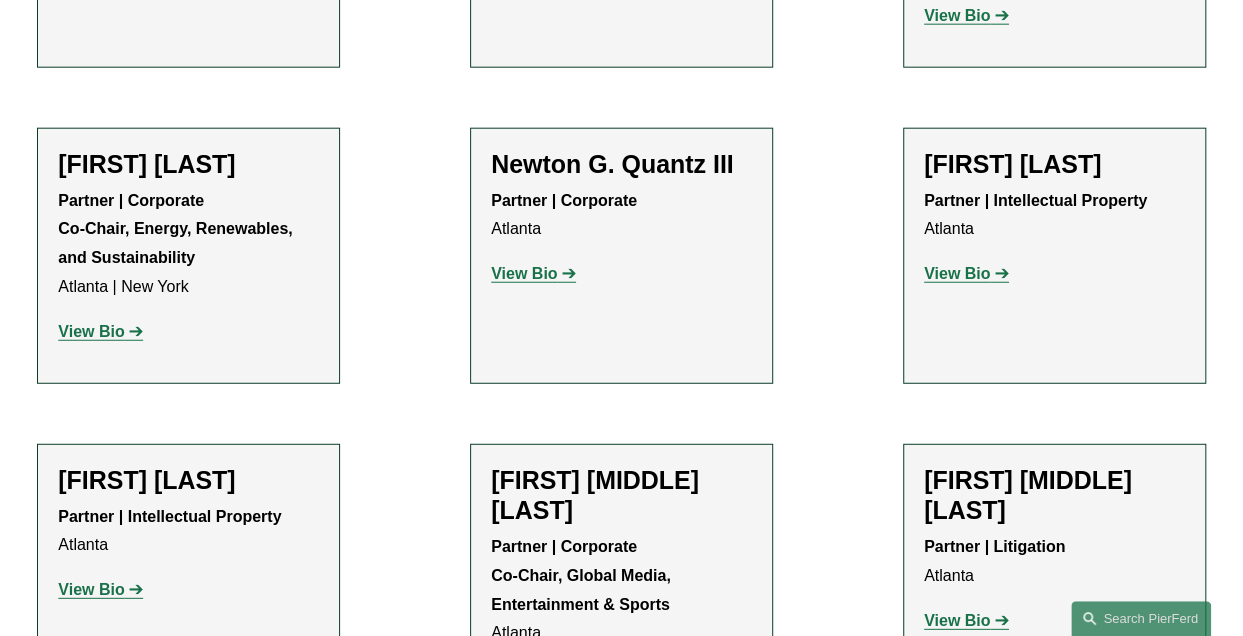 scroll, scrollTop: 2200, scrollLeft: 0, axis: vertical 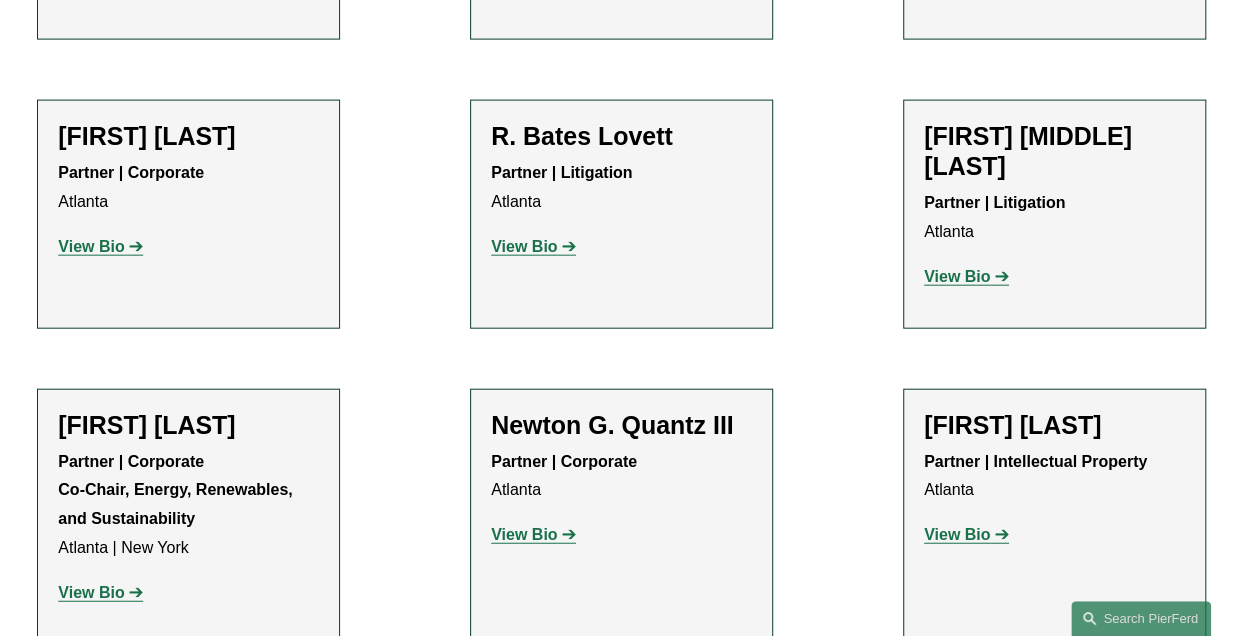 click on "View Bio" 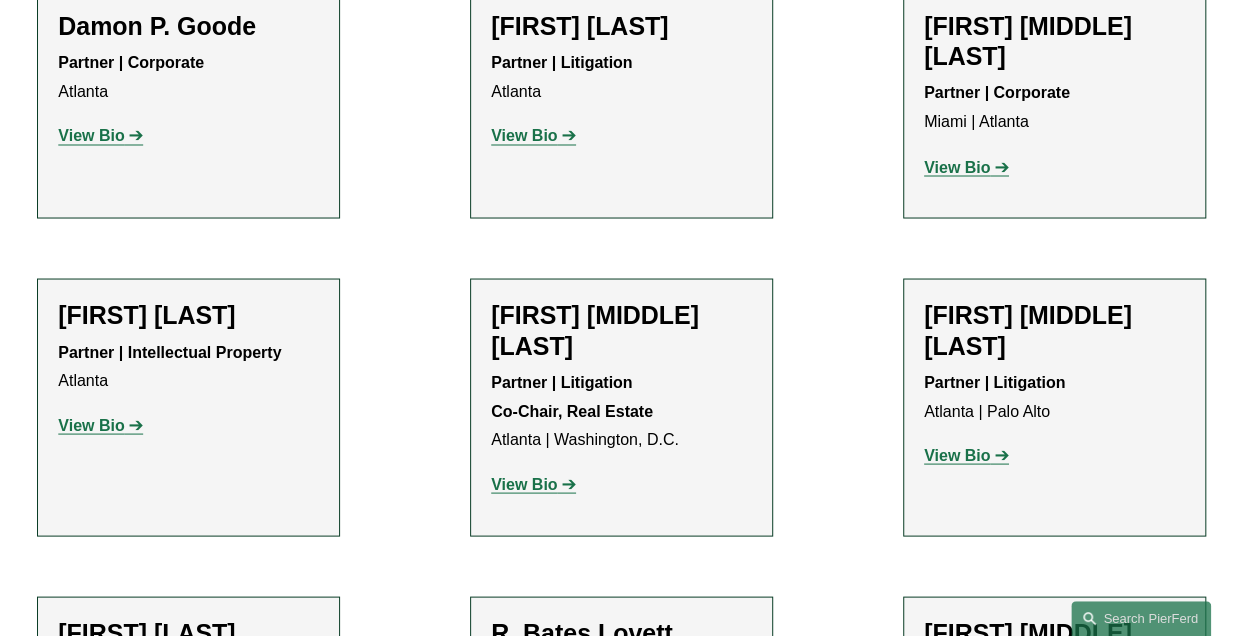 scroll, scrollTop: 1700, scrollLeft: 0, axis: vertical 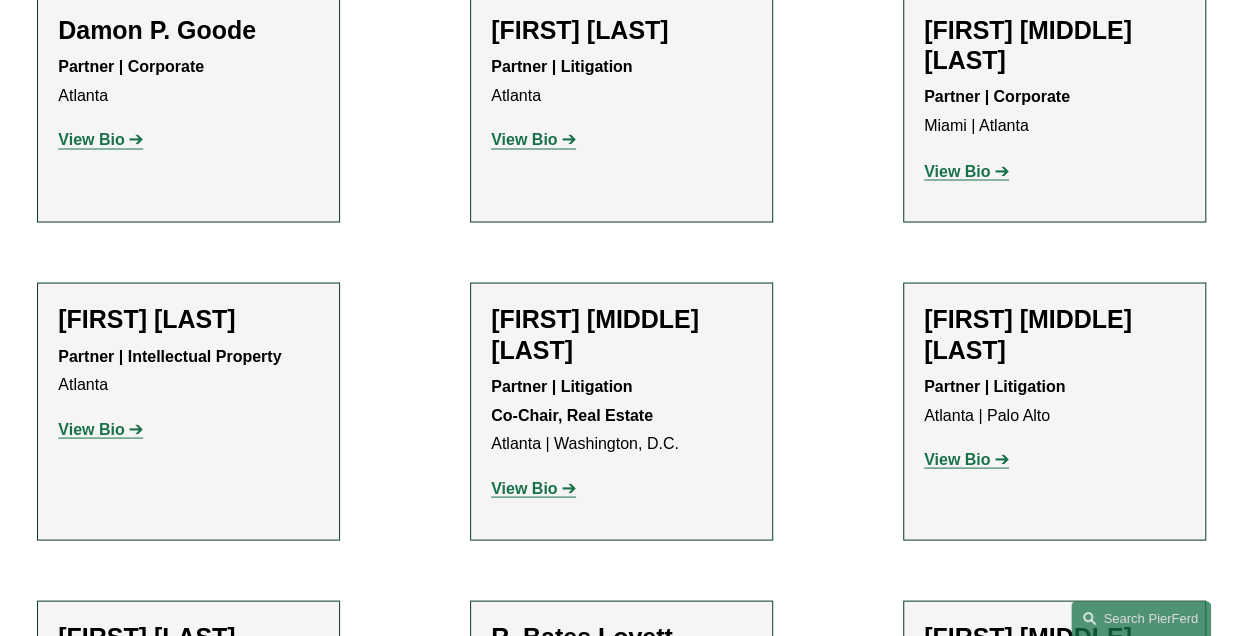 click on "View Bio" 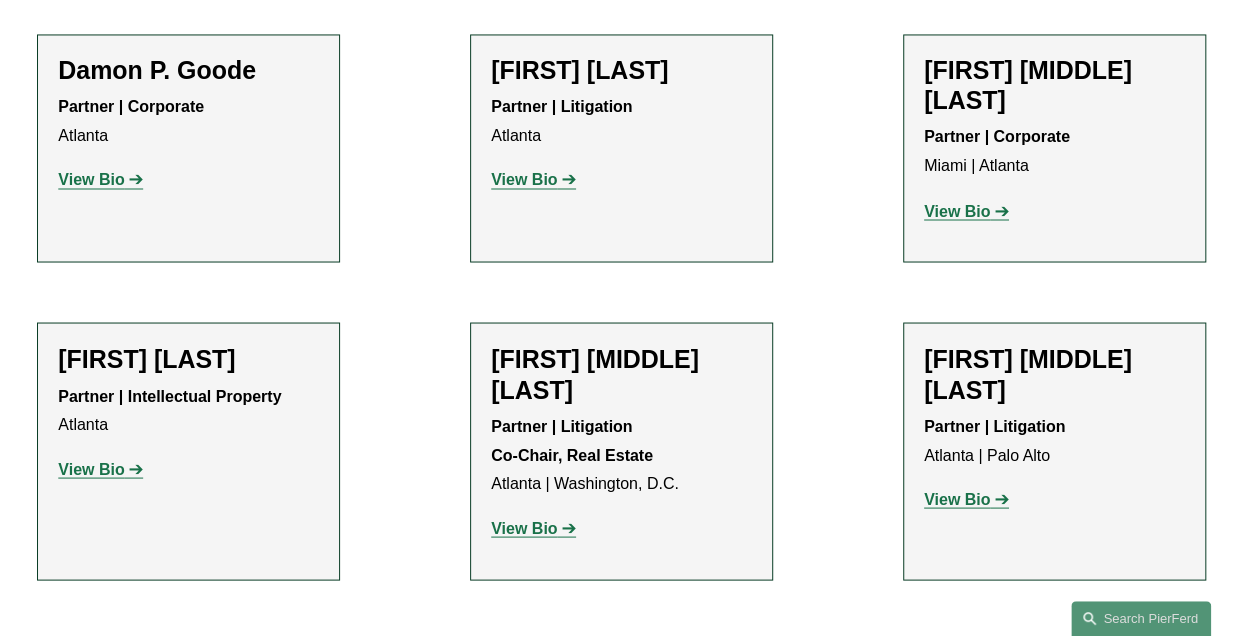 scroll, scrollTop: 1600, scrollLeft: 0, axis: vertical 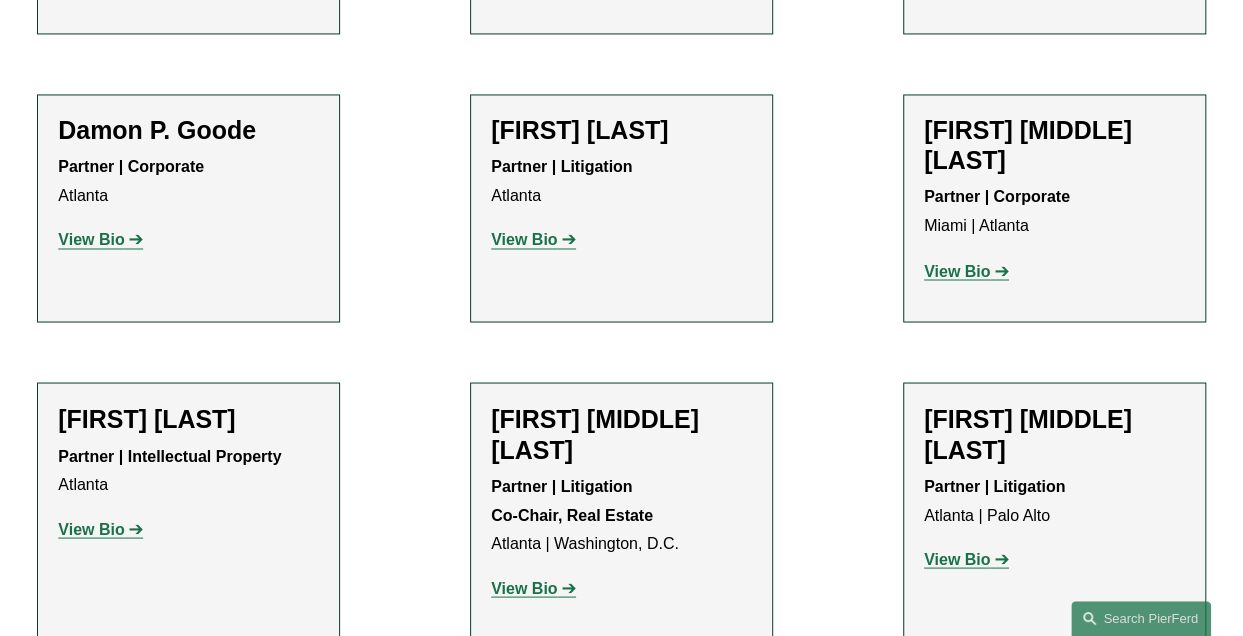 click on "View Bio" 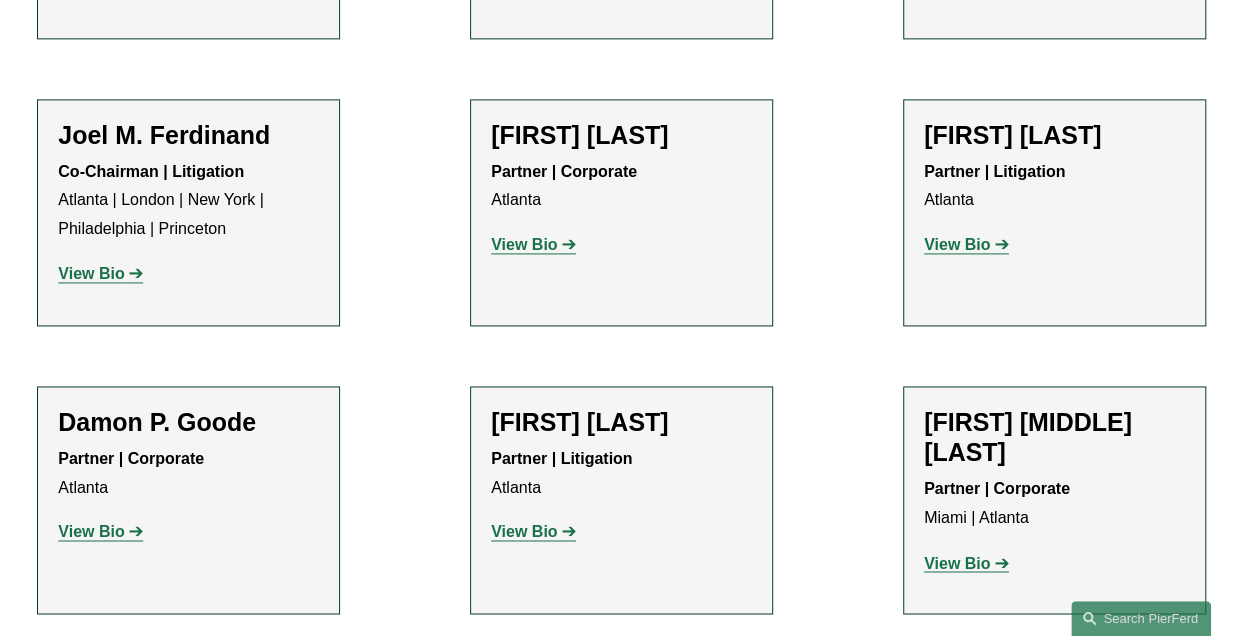 scroll, scrollTop: 1200, scrollLeft: 0, axis: vertical 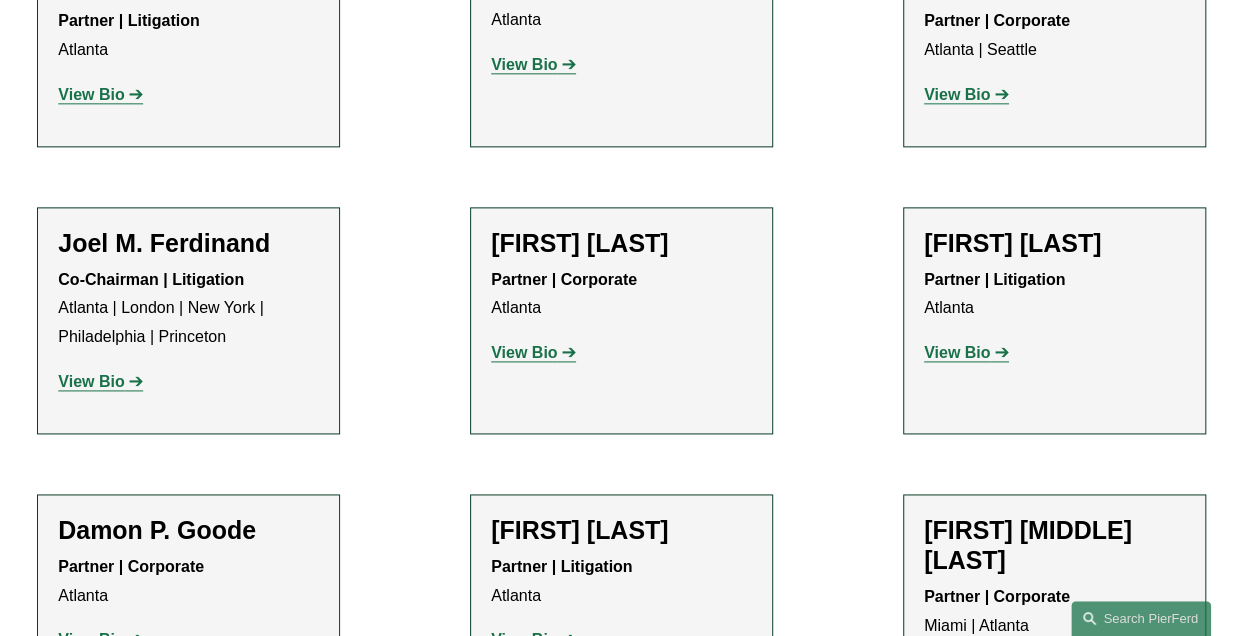 click on "View Bio" 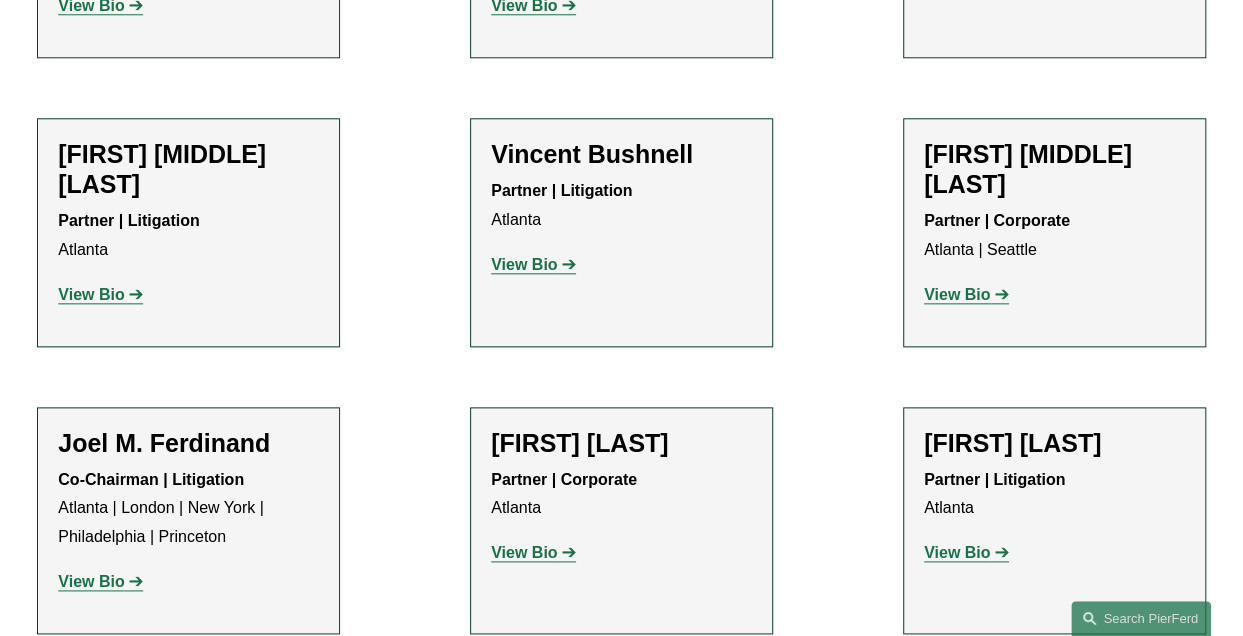 click on "View Bio" 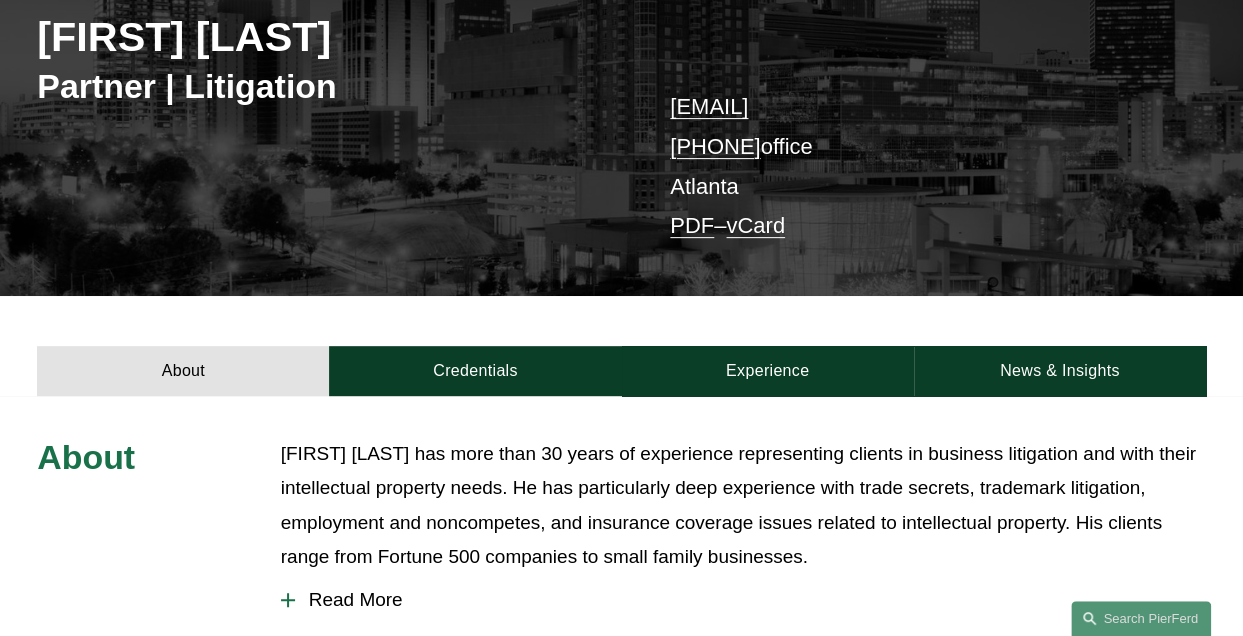scroll, scrollTop: 500, scrollLeft: 0, axis: vertical 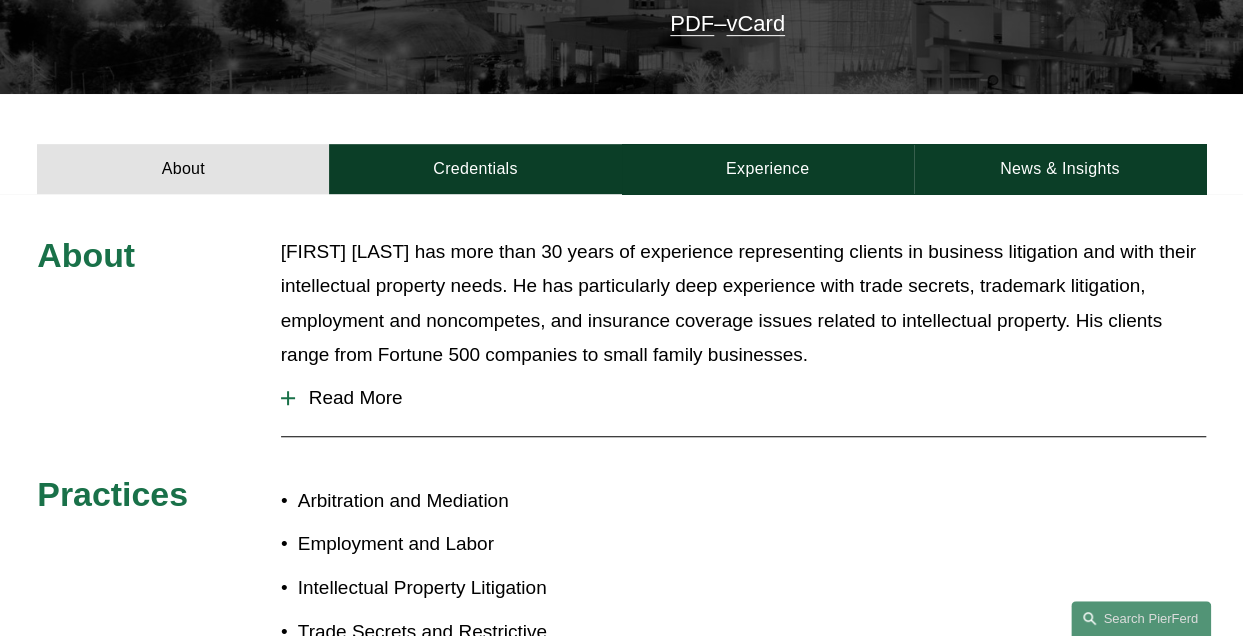 click at bounding box center [288, 398] 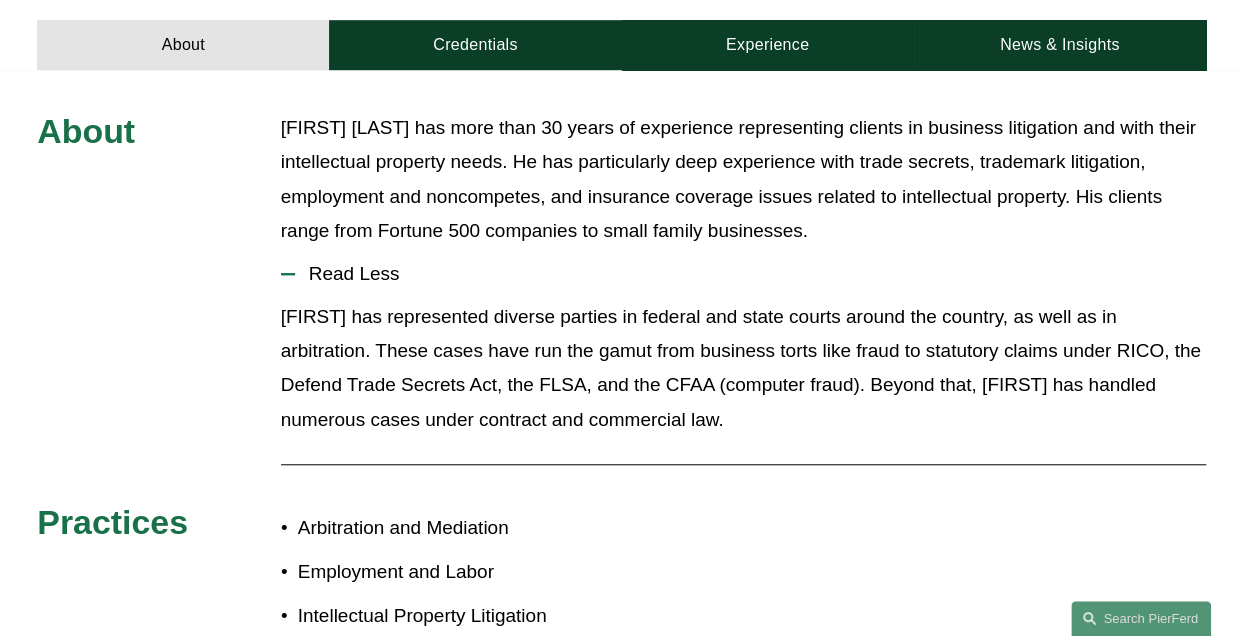 scroll, scrollTop: 400, scrollLeft: 0, axis: vertical 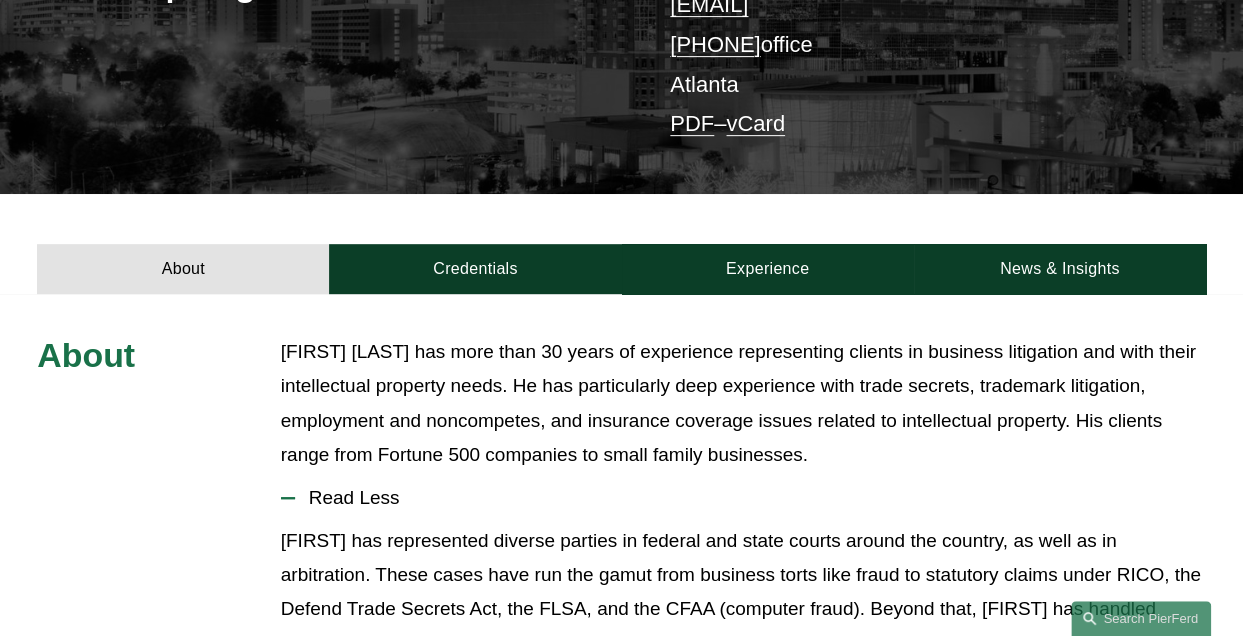 click on "Credentials" at bounding box center [475, 269] 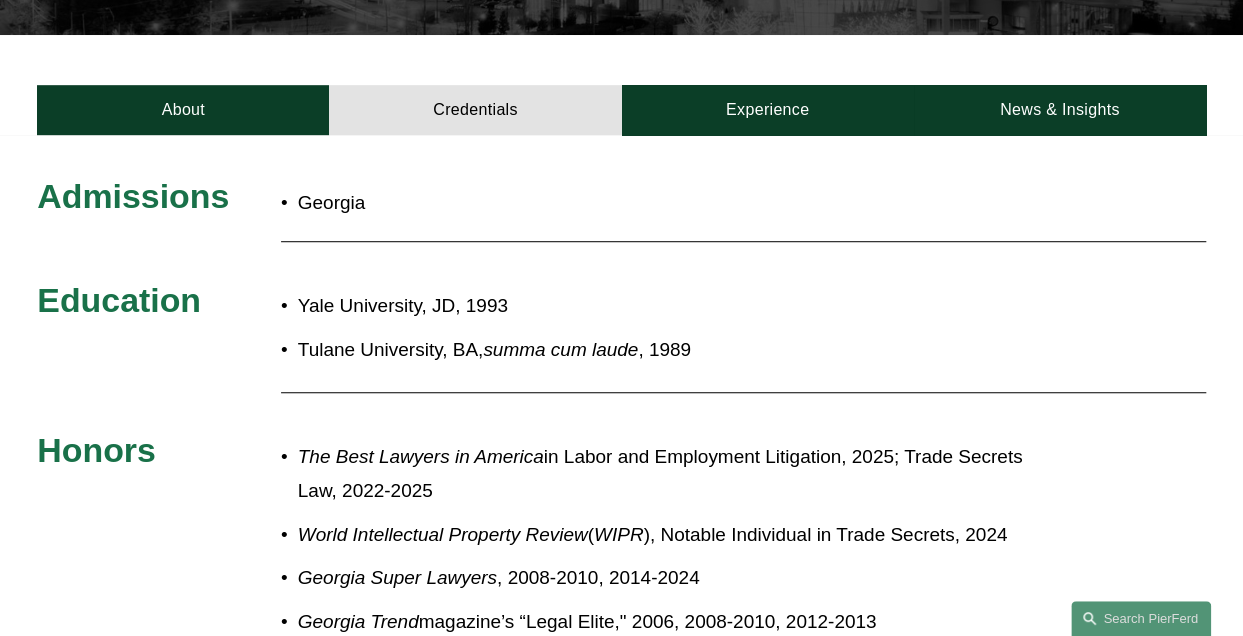 scroll, scrollTop: 600, scrollLeft: 0, axis: vertical 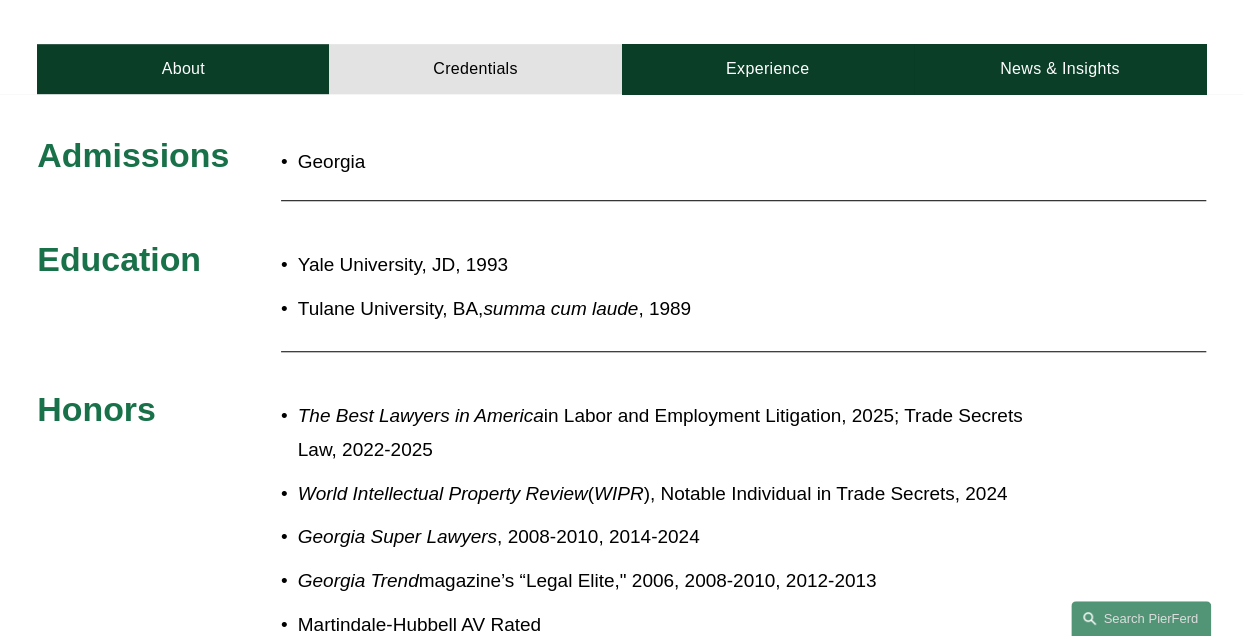 click on "Experience" at bounding box center [768, 69] 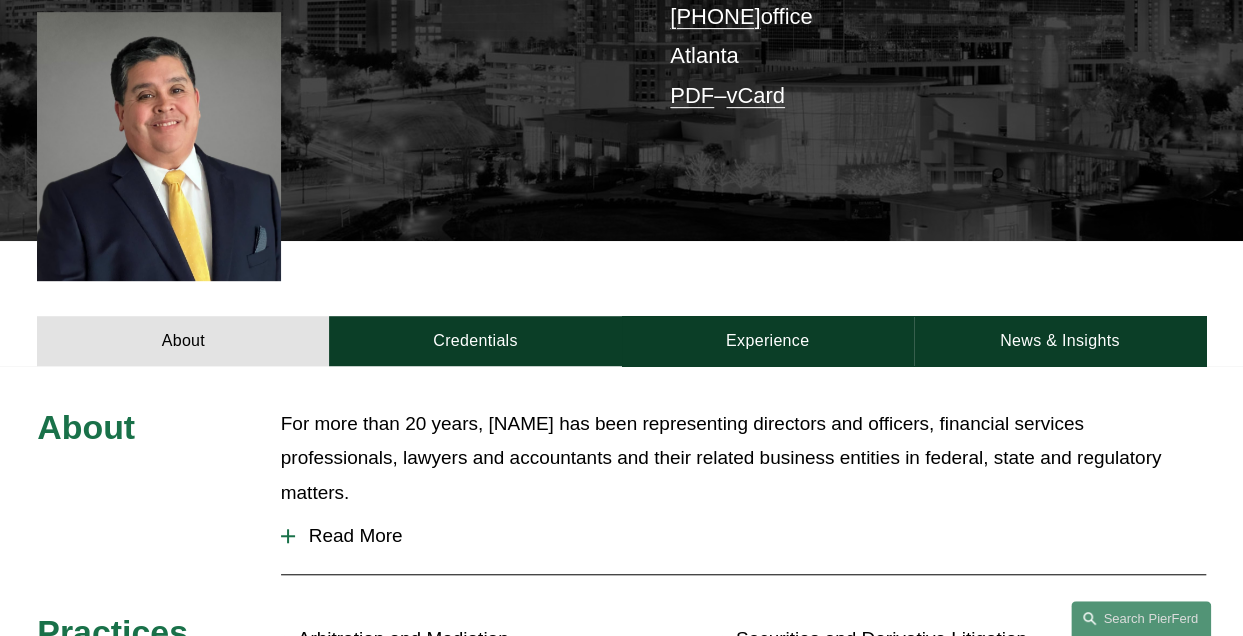 scroll, scrollTop: 500, scrollLeft: 0, axis: vertical 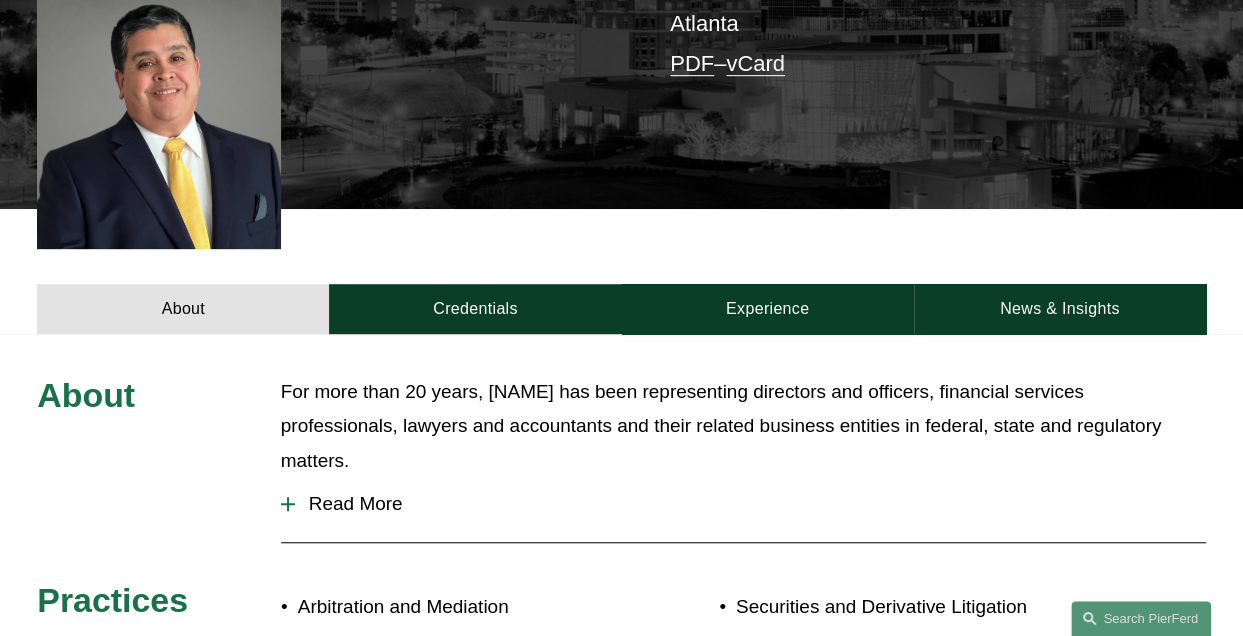 click on "Credentials" at bounding box center [475, 309] 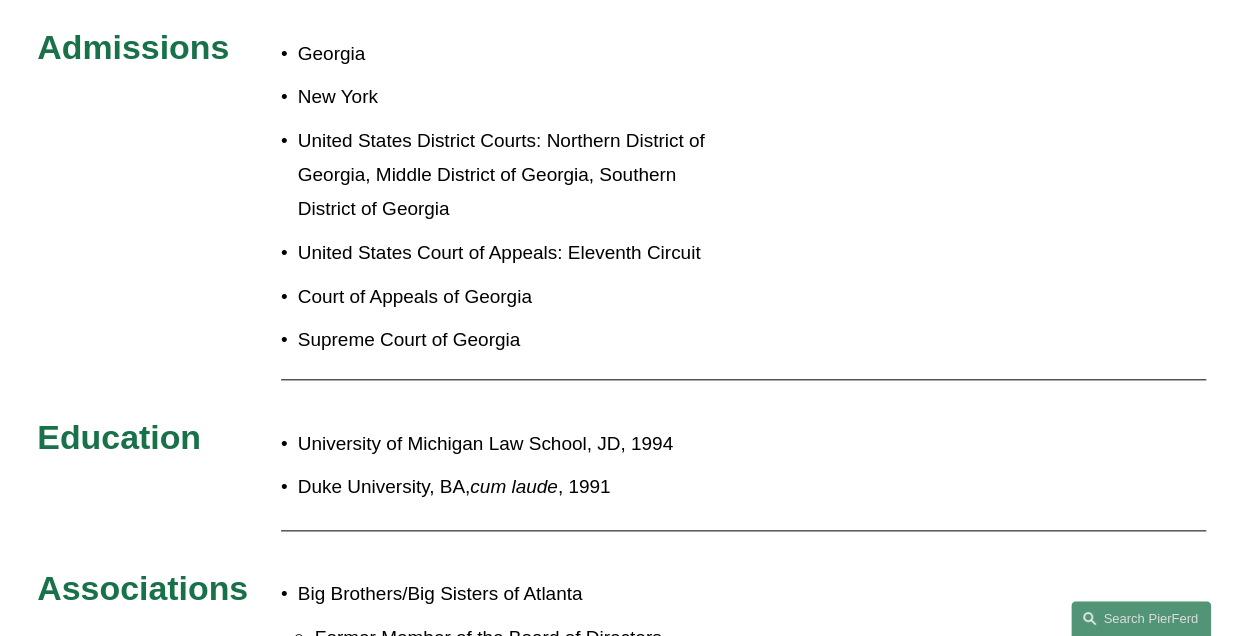 scroll, scrollTop: 700, scrollLeft: 0, axis: vertical 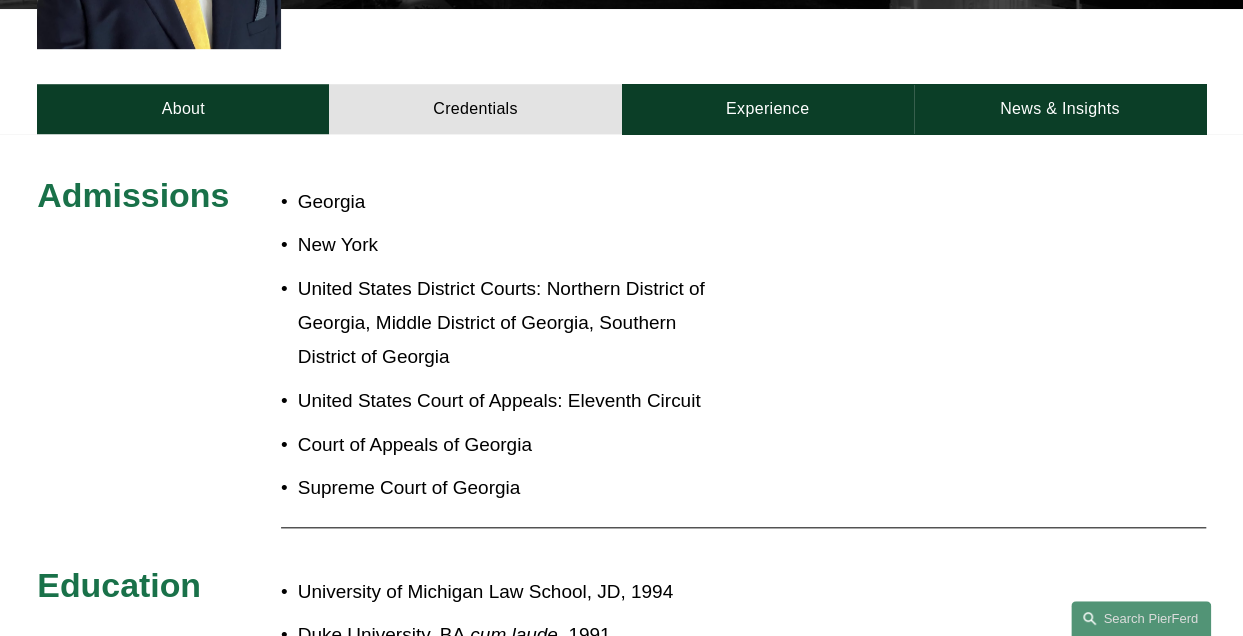 click on "Experience" at bounding box center (768, 109) 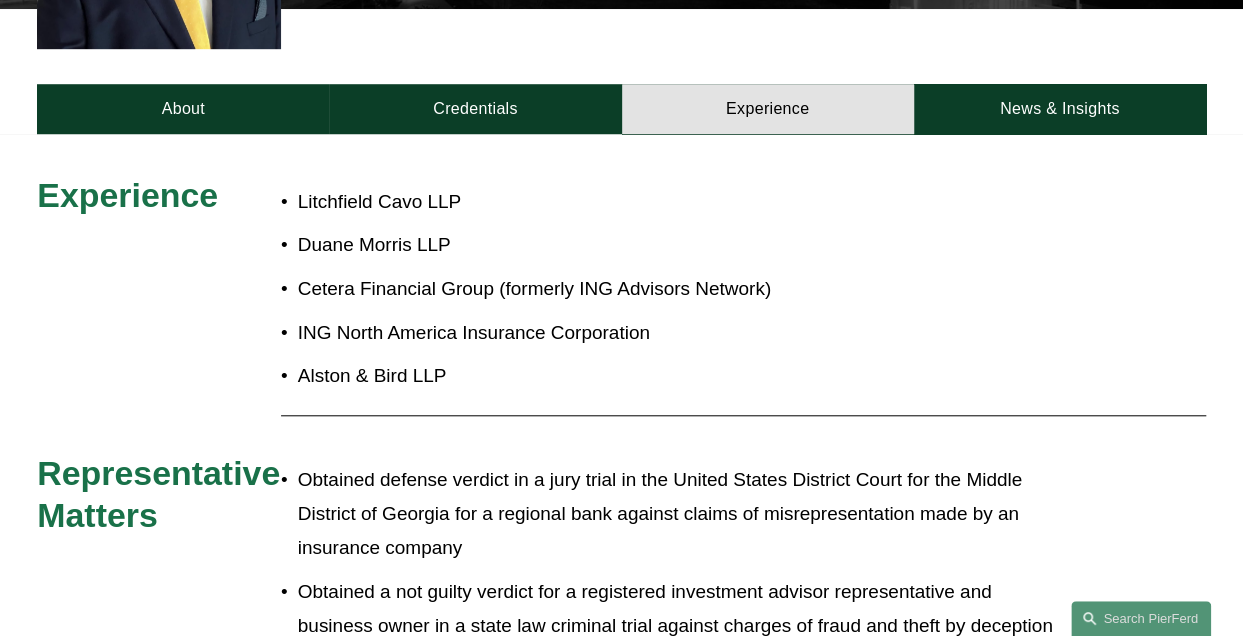 scroll, scrollTop: 400, scrollLeft: 0, axis: vertical 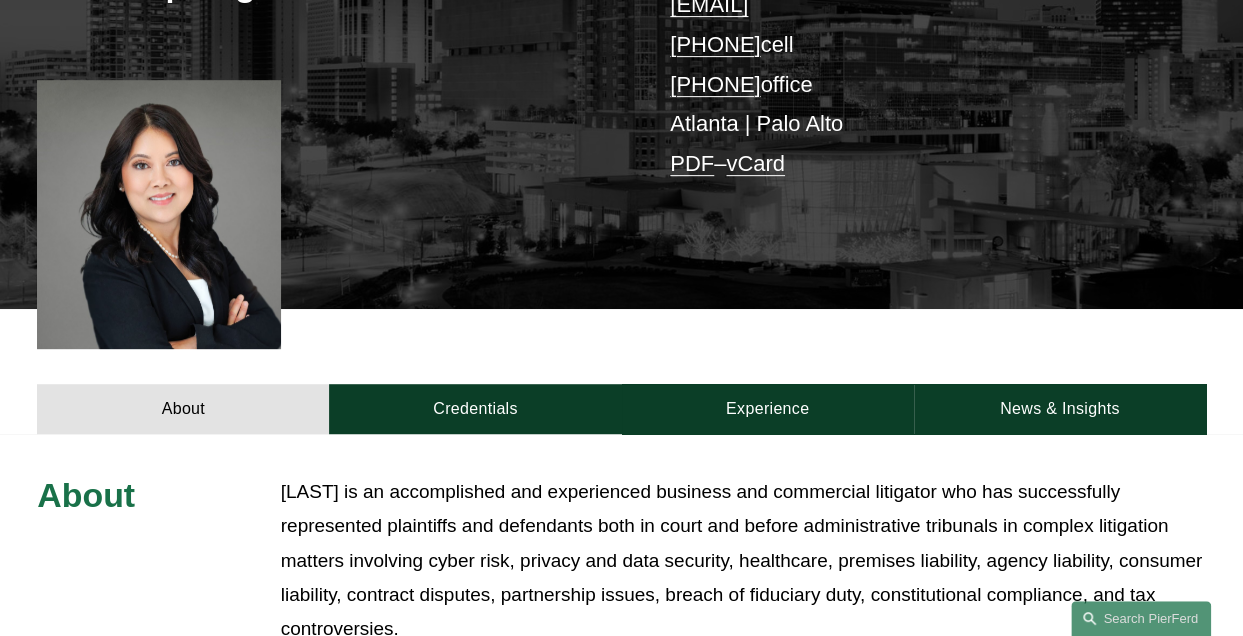 click on "Credentials" at bounding box center [475, 409] 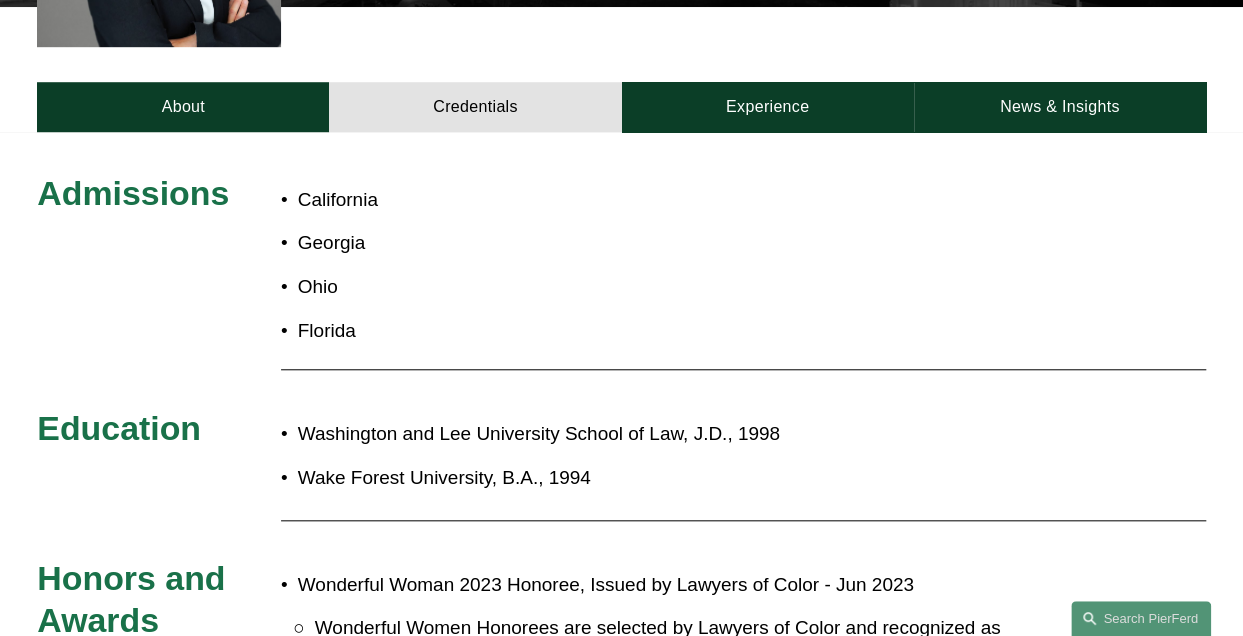 scroll, scrollTop: 600, scrollLeft: 0, axis: vertical 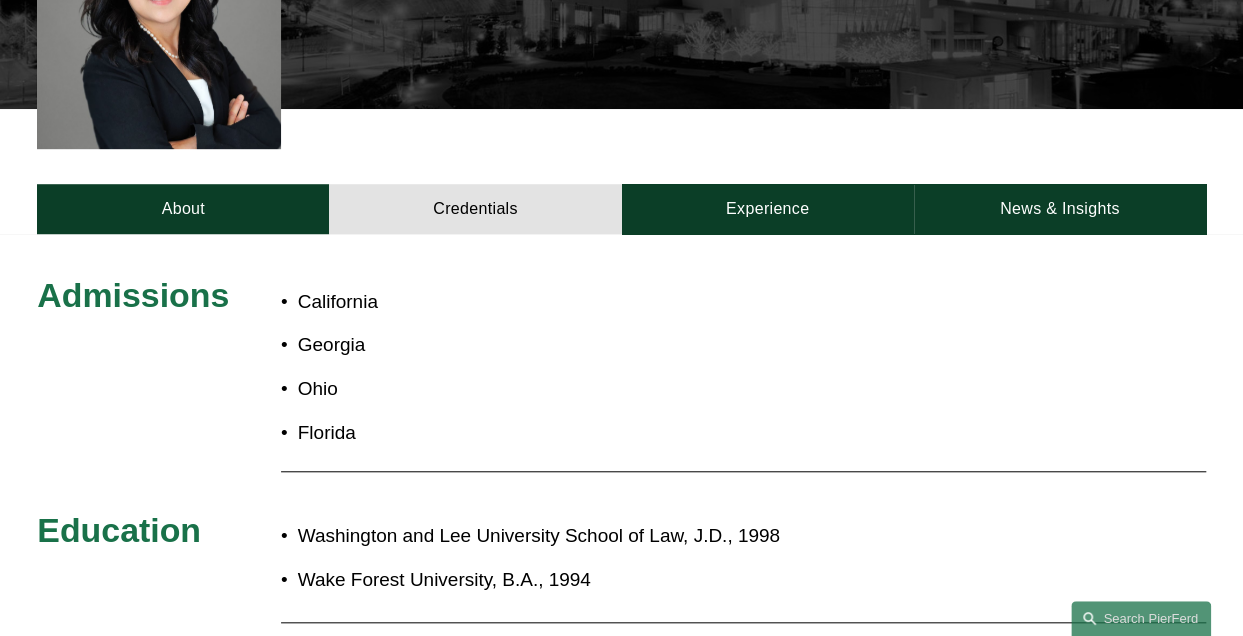 click on "Experience" at bounding box center [768, 209] 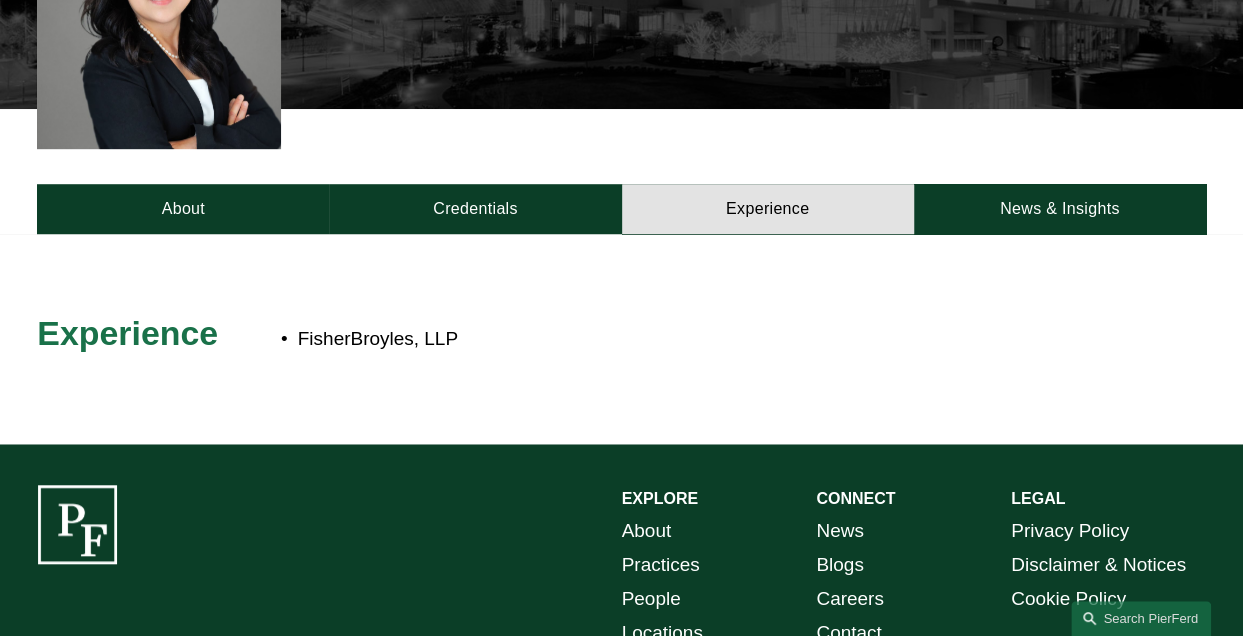 click on "Credentials" at bounding box center (475, 209) 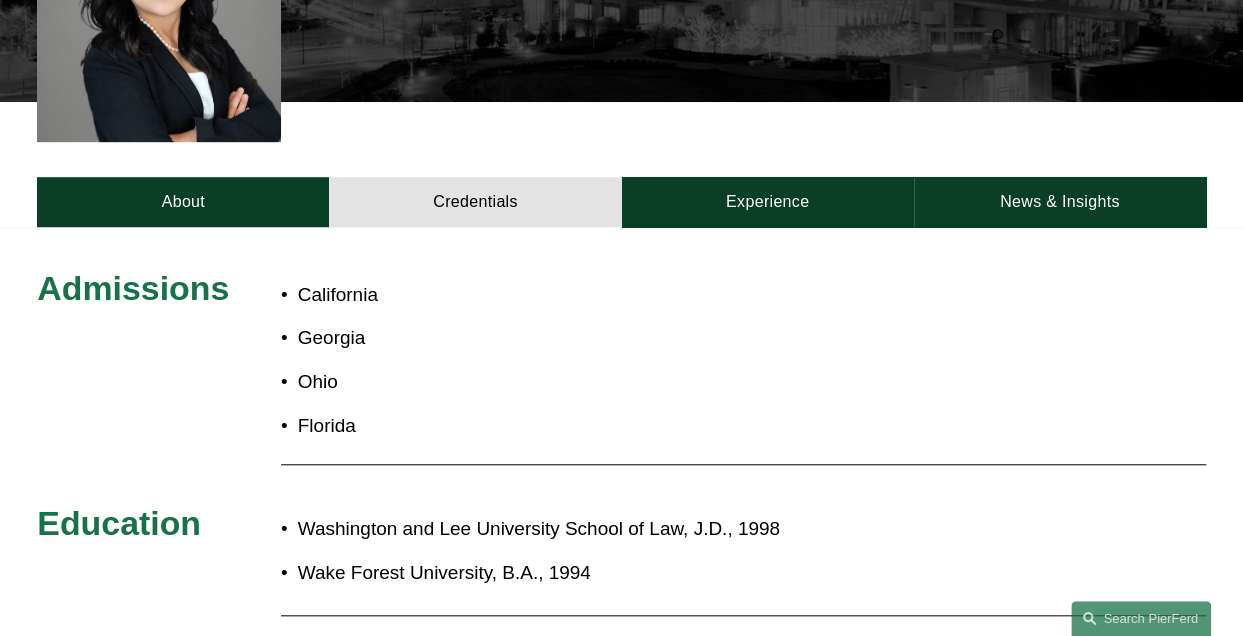 scroll, scrollTop: 500, scrollLeft: 0, axis: vertical 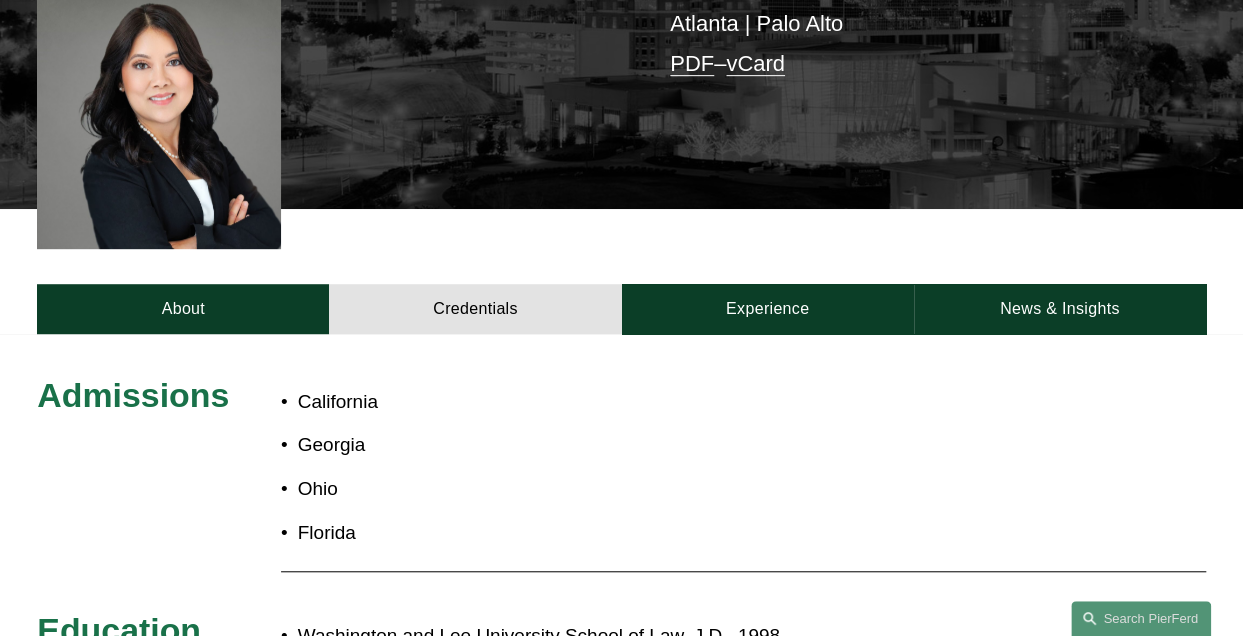click on "Experience" at bounding box center [768, 309] 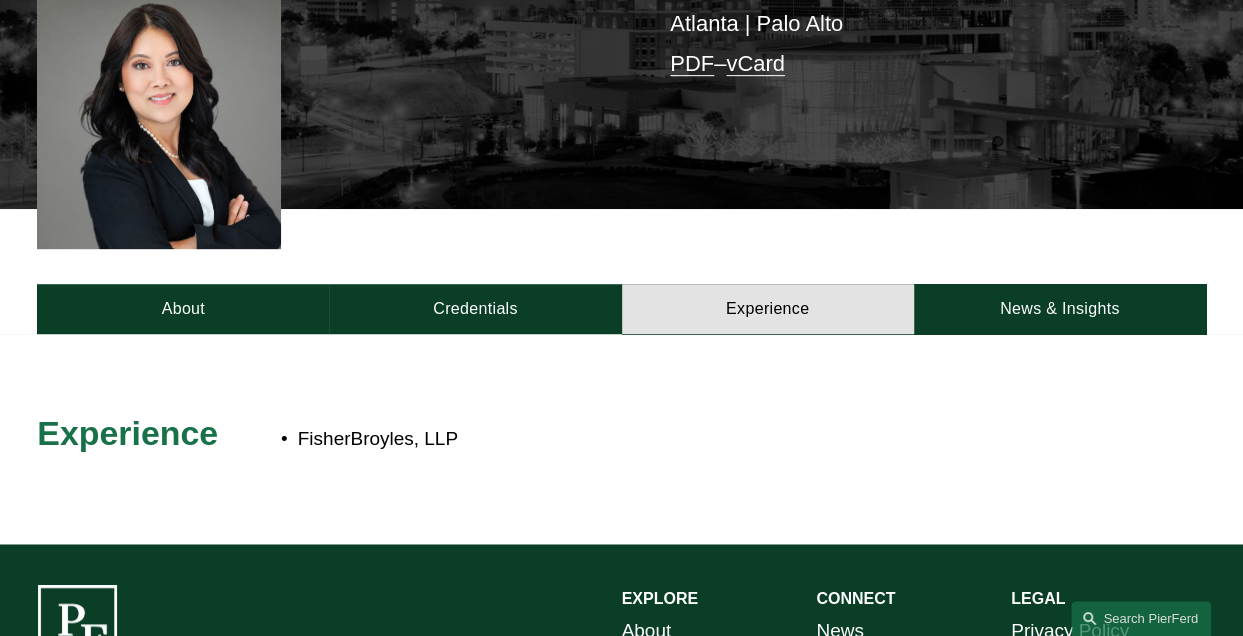 click on "News & Insights" at bounding box center [1060, 309] 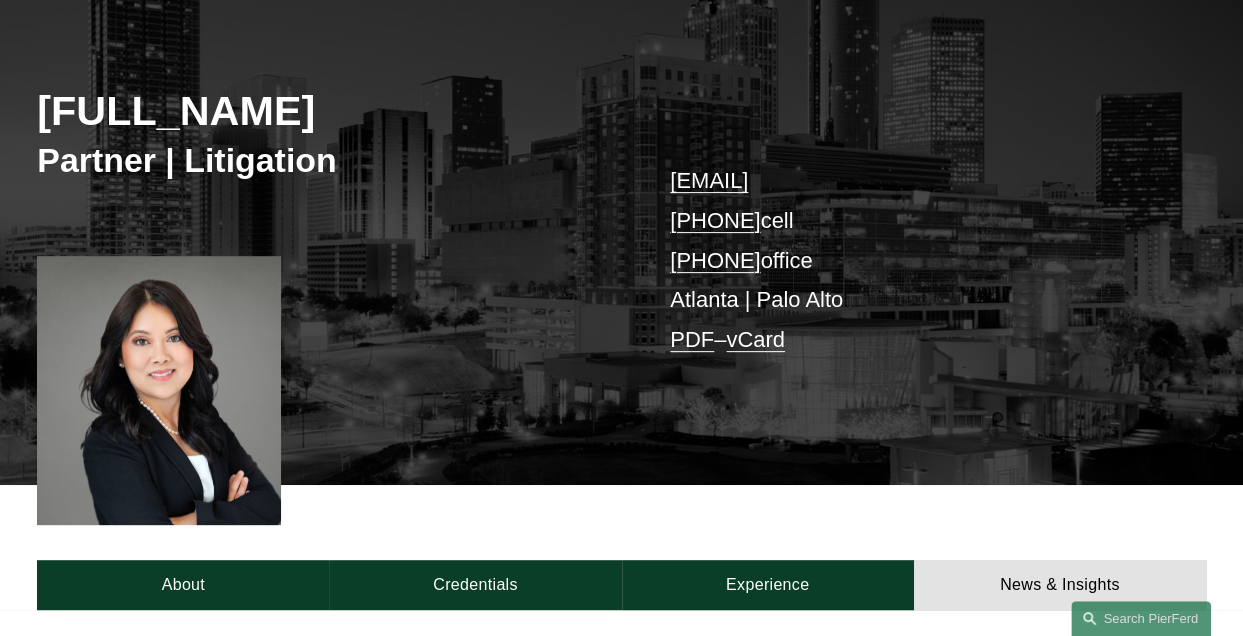 scroll, scrollTop: 0, scrollLeft: 0, axis: both 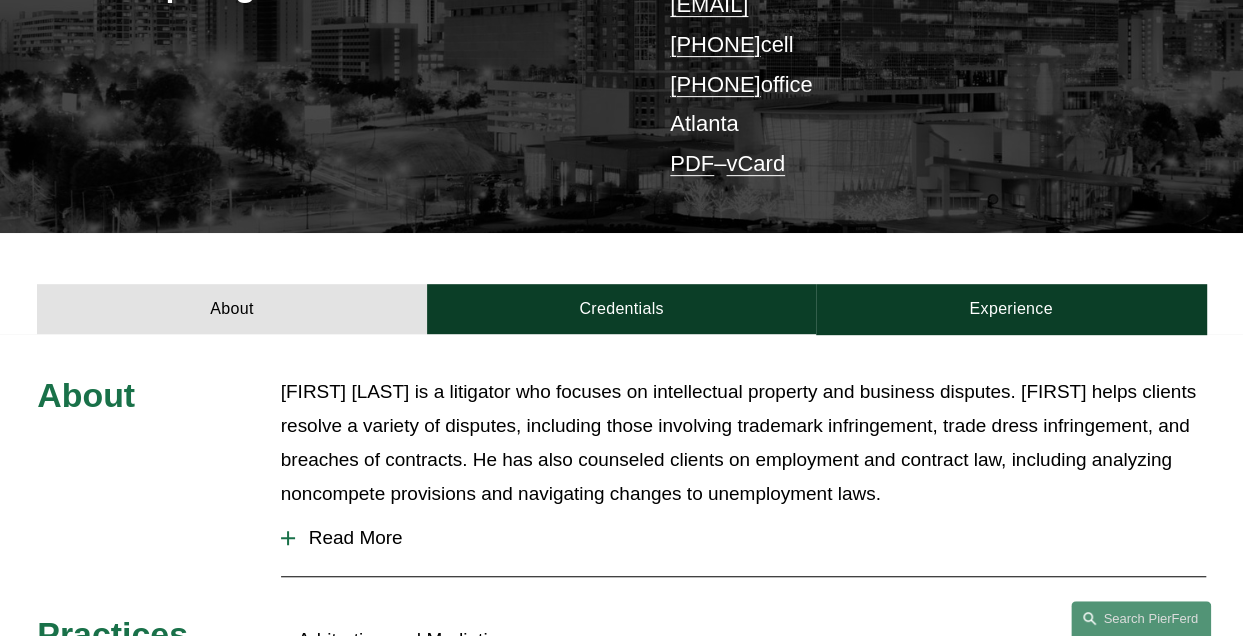 click on "Credentials" at bounding box center [621, 309] 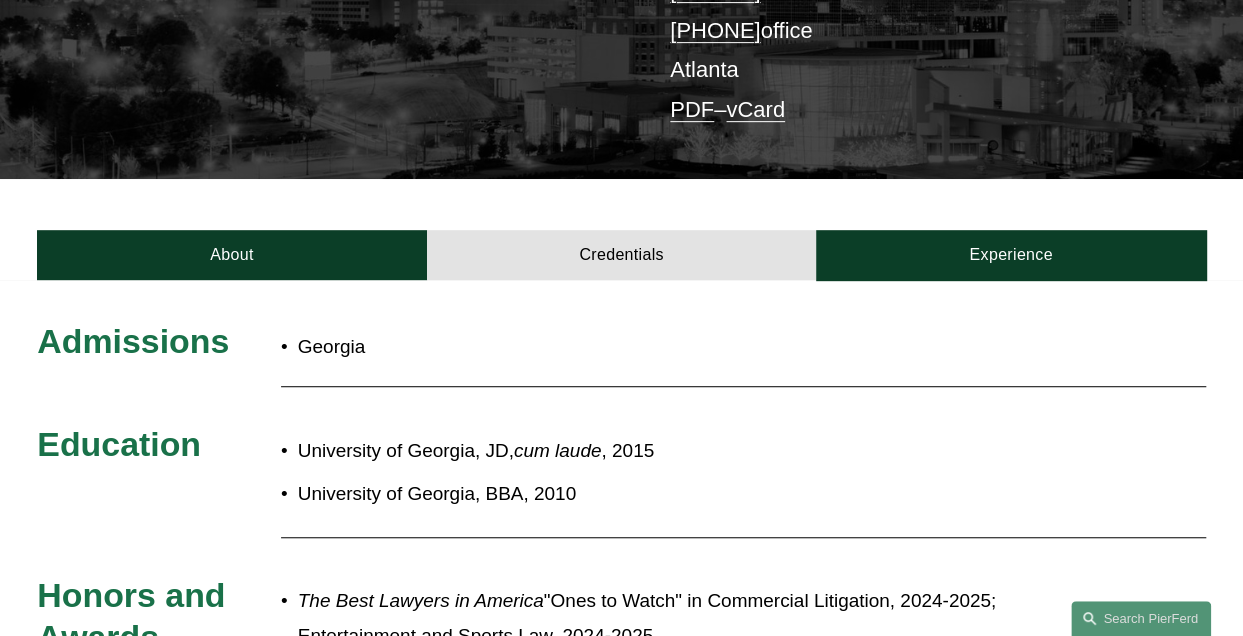 scroll, scrollTop: 500, scrollLeft: 0, axis: vertical 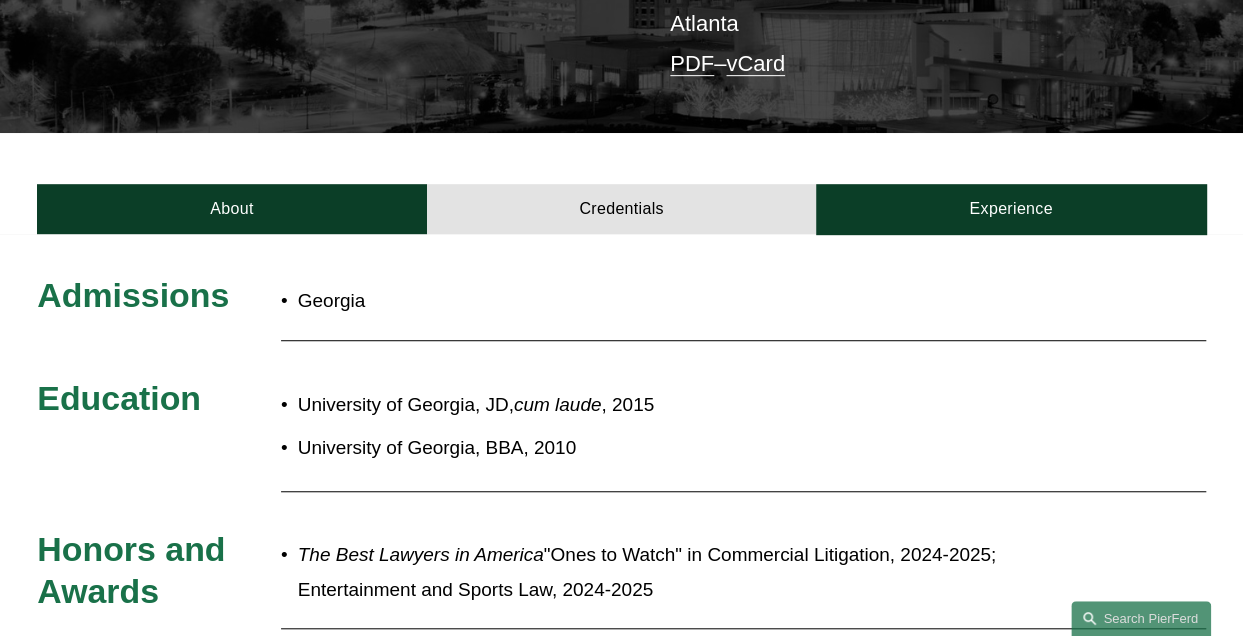 click on "Experience" at bounding box center [1010, 209] 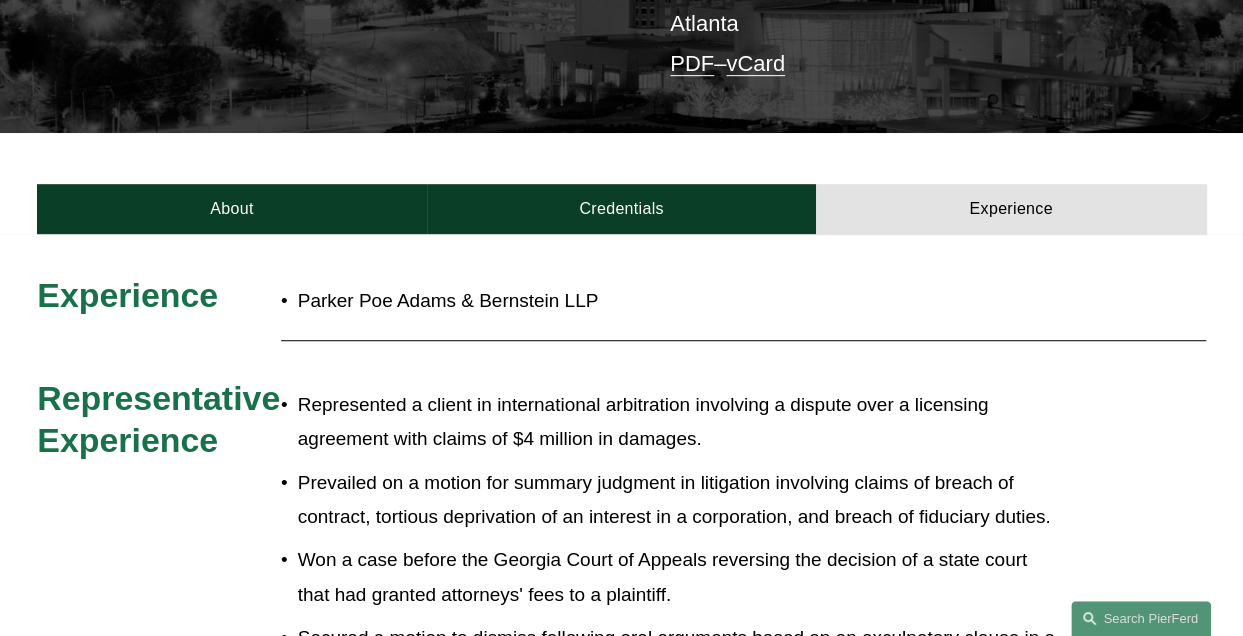 click on "About" at bounding box center [231, 209] 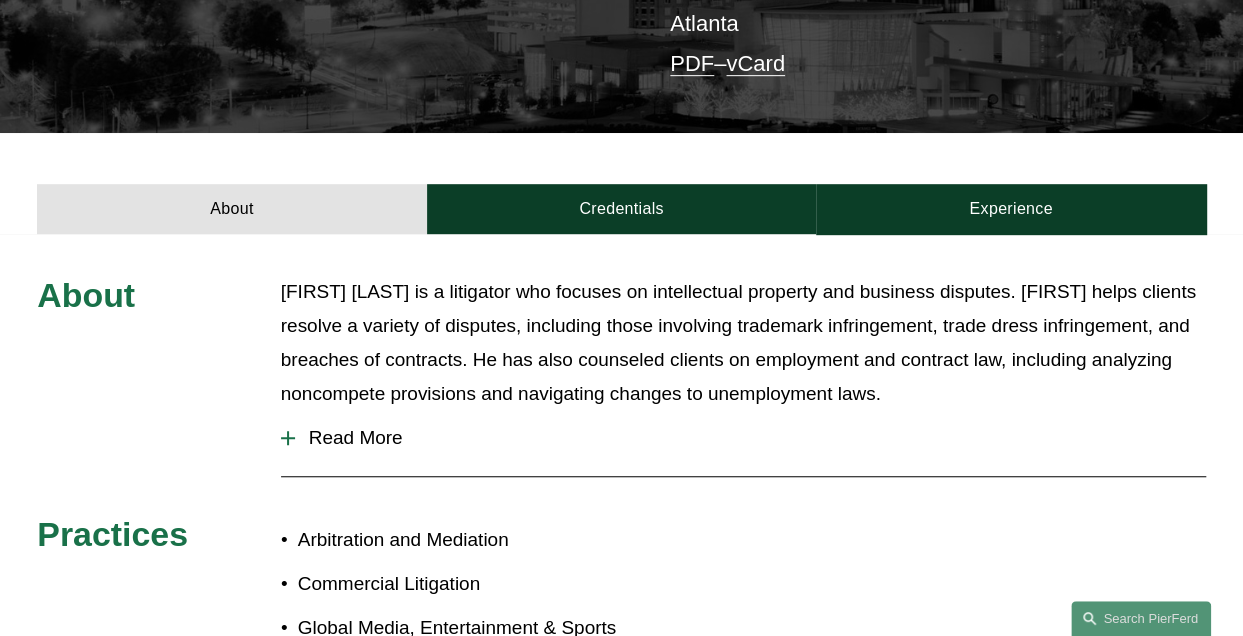 click on "Read More" at bounding box center [750, 438] 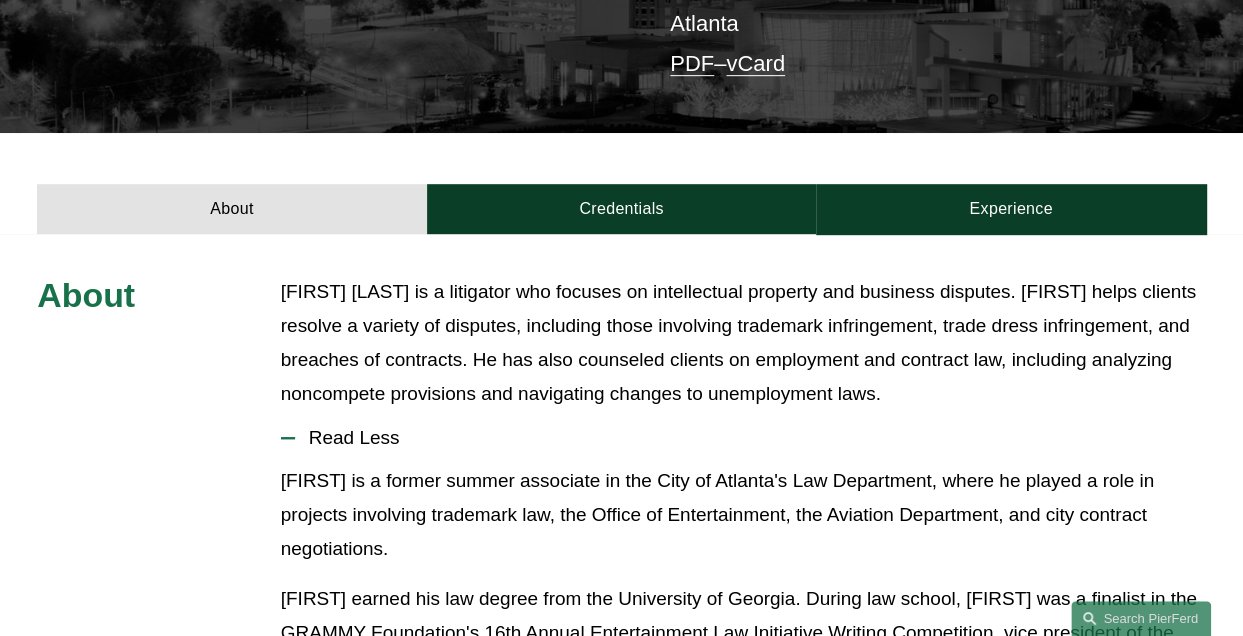 scroll, scrollTop: 200, scrollLeft: 0, axis: vertical 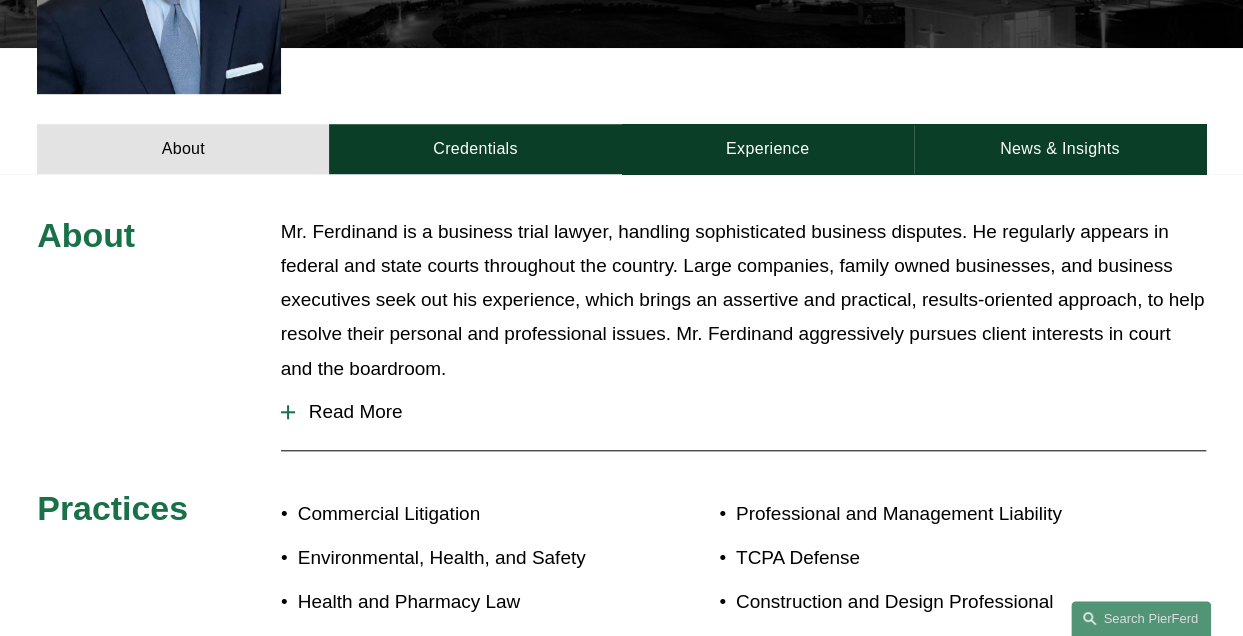 click on "Read More" at bounding box center (750, 412) 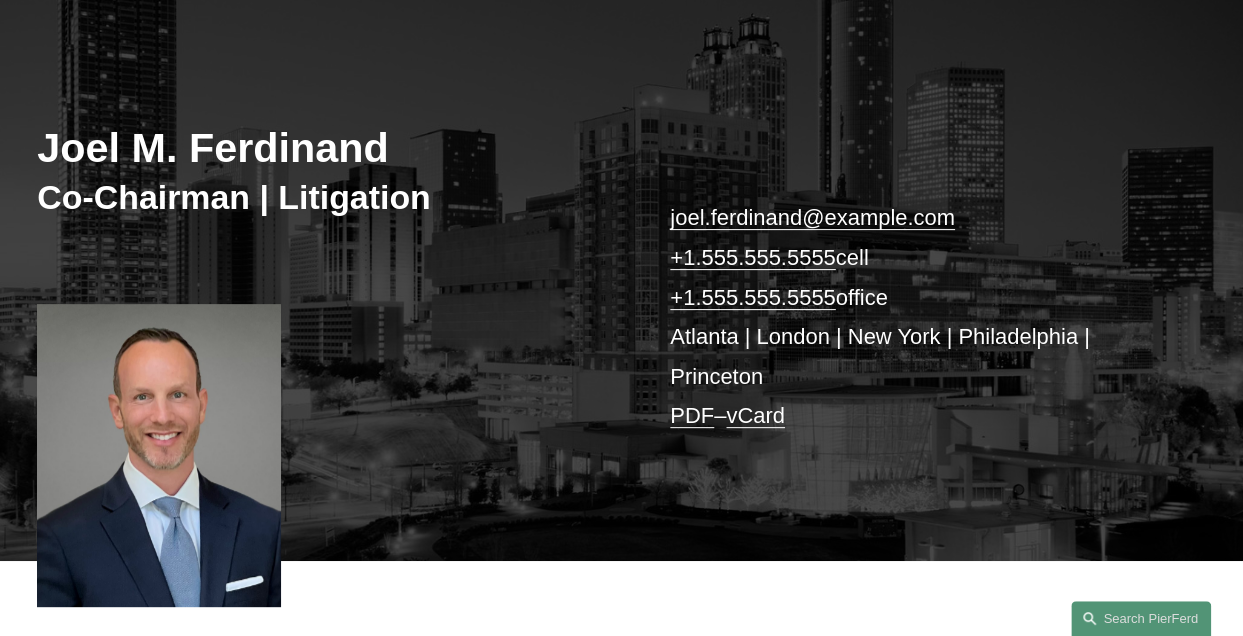 scroll, scrollTop: 39, scrollLeft: 0, axis: vertical 